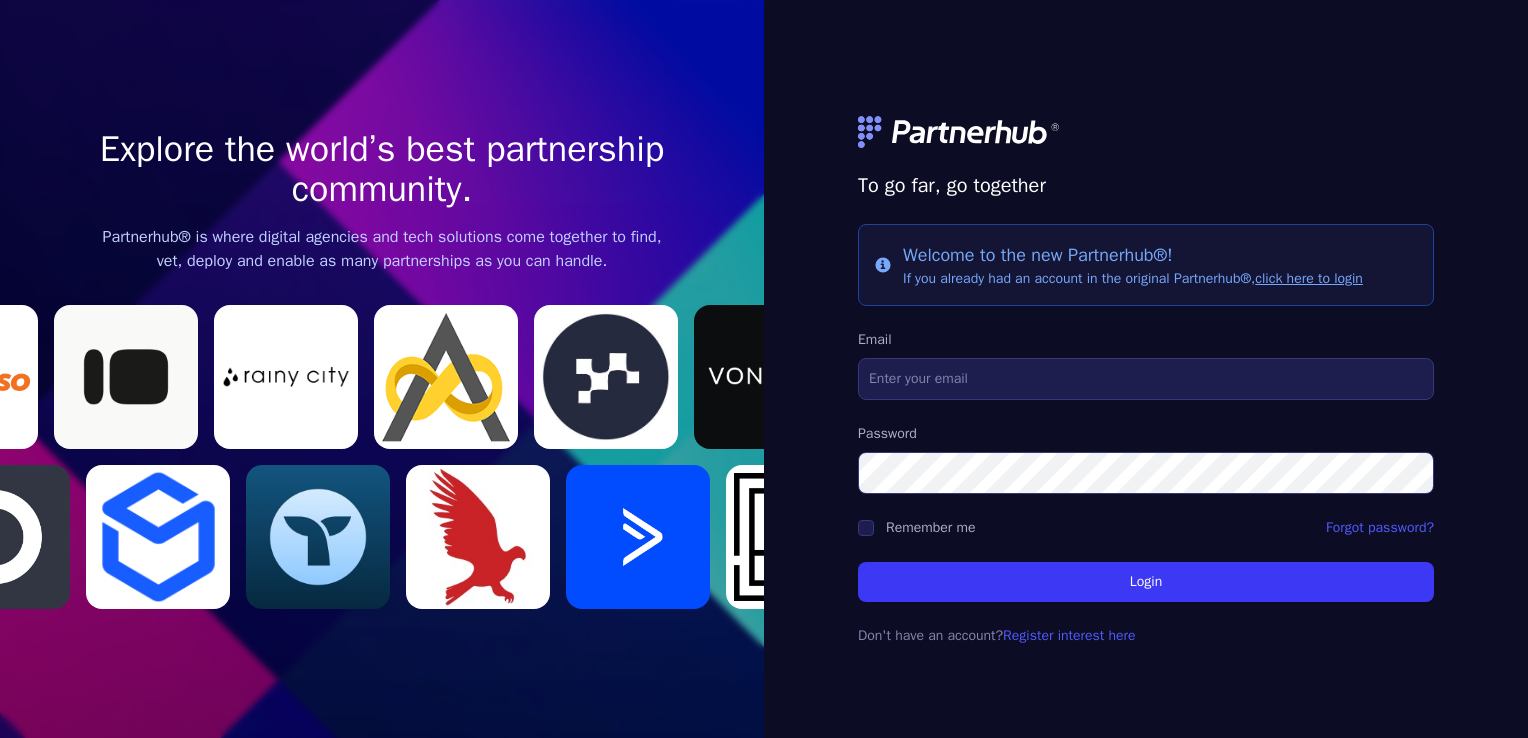 scroll, scrollTop: 0, scrollLeft: 0, axis: both 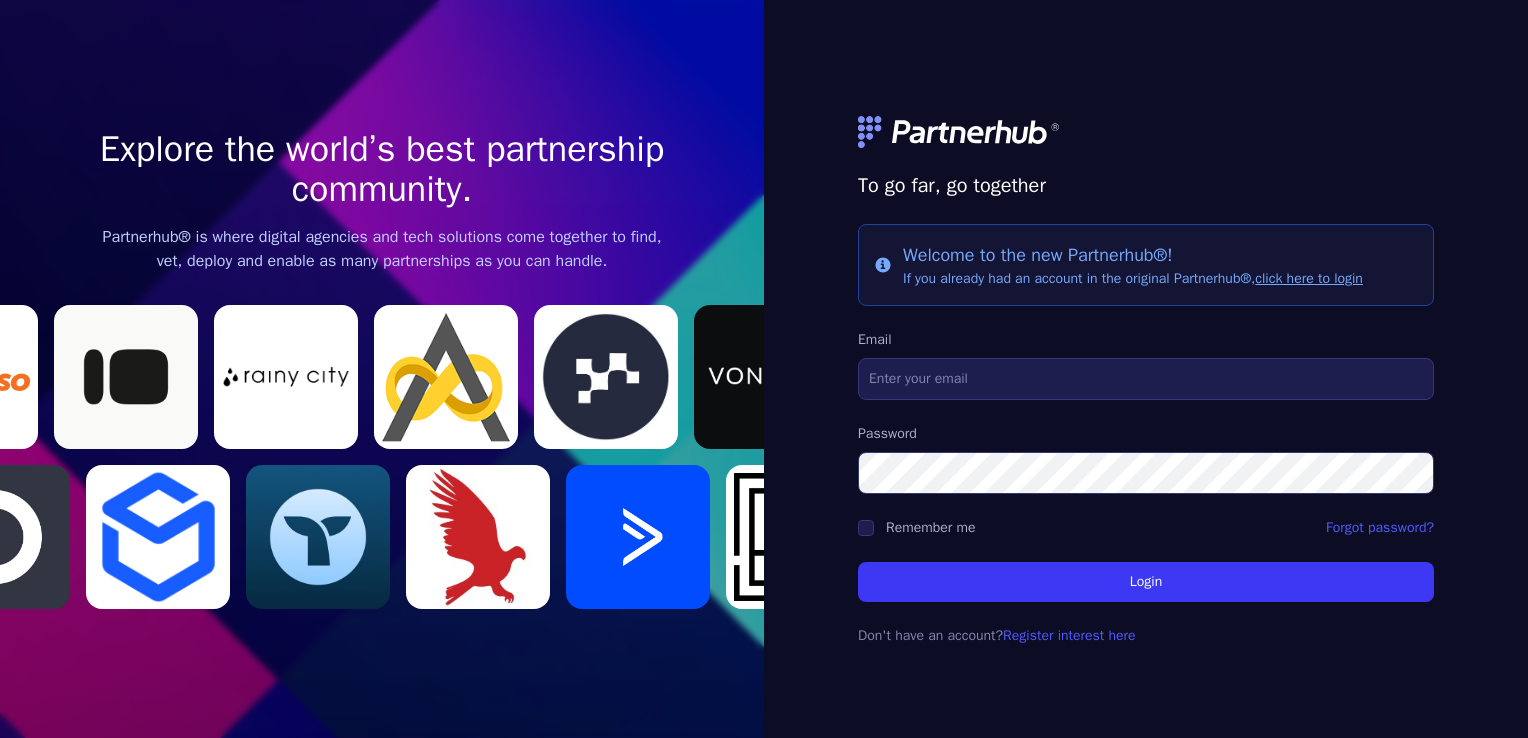 type on "[EMAIL]" 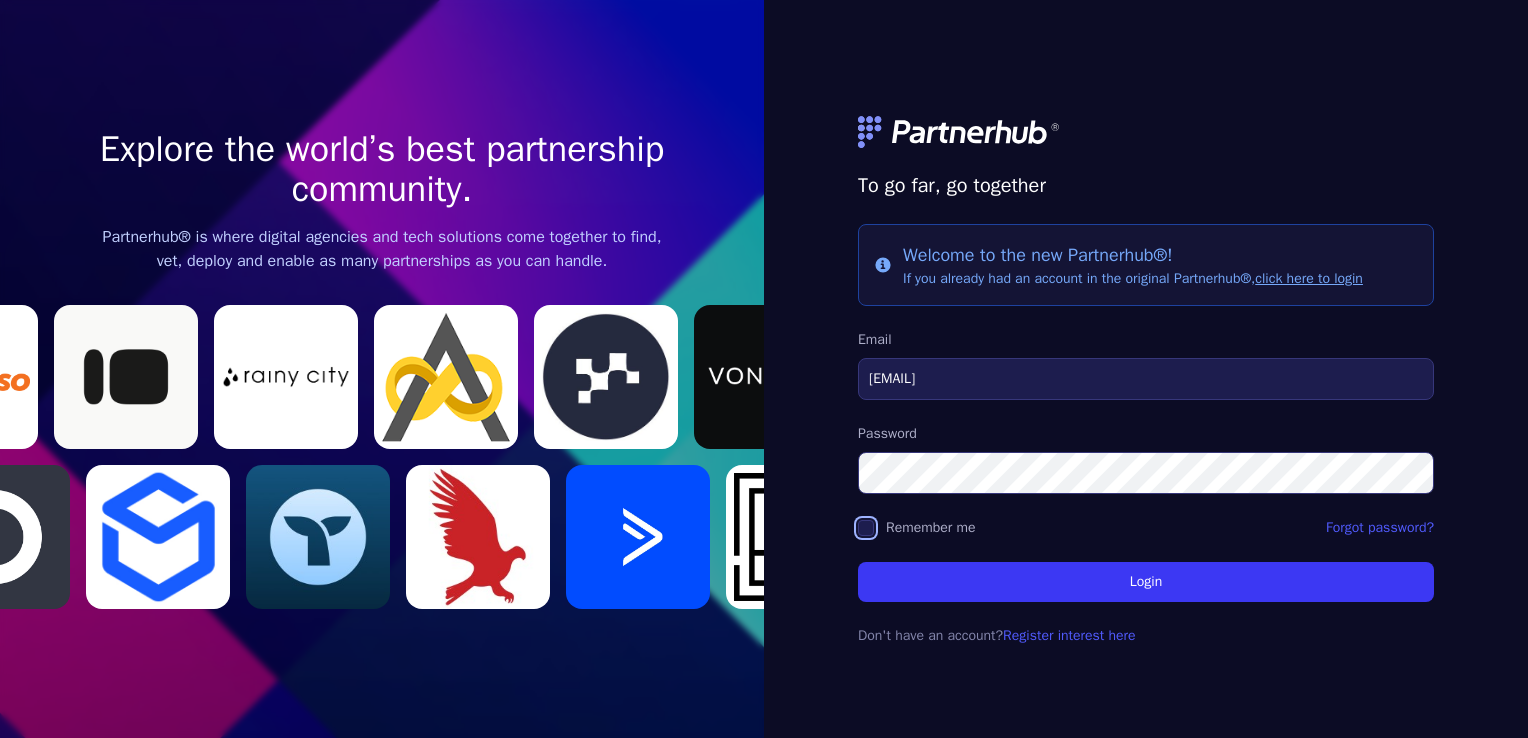 click on "Remember me" at bounding box center [866, 528] 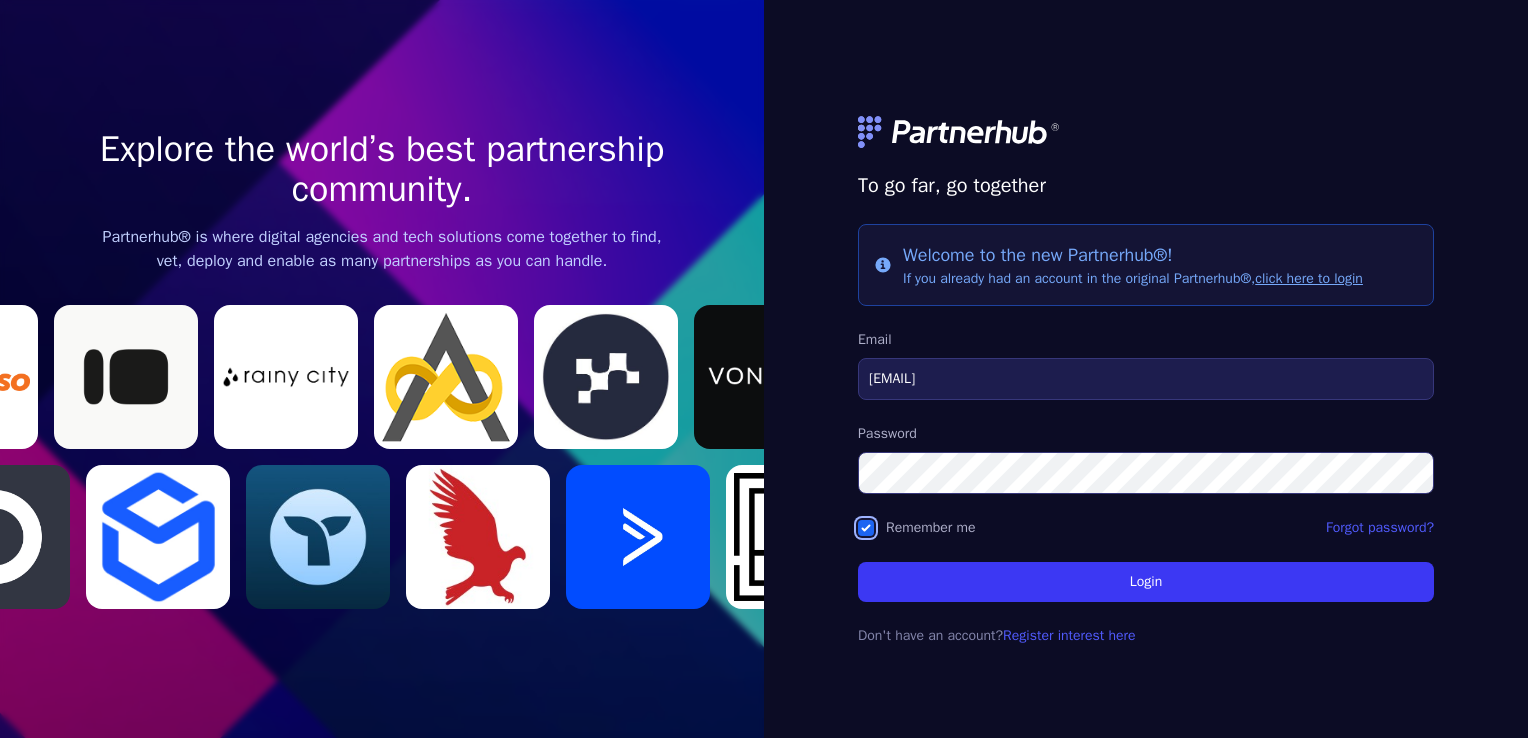 click on "Login" at bounding box center [1146, 582] 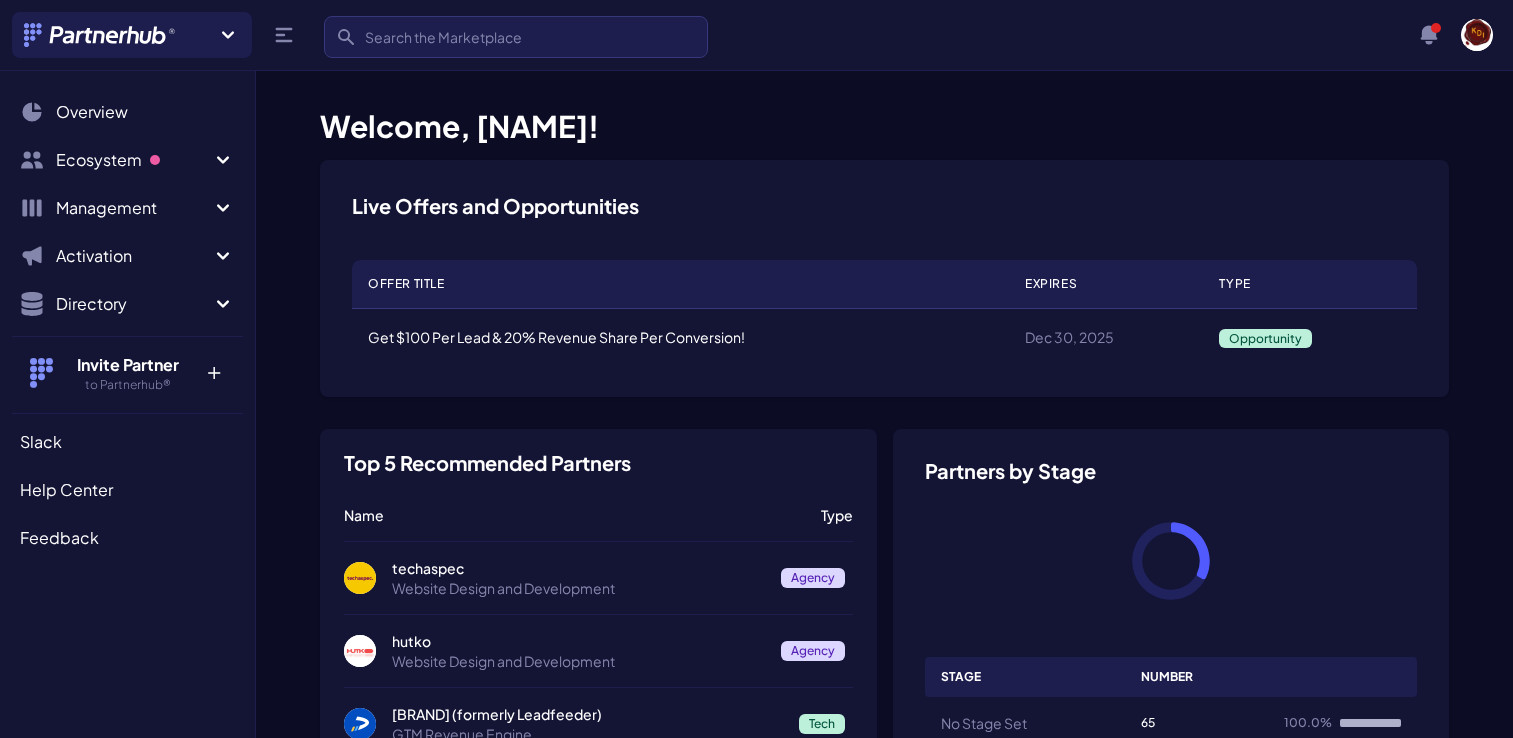 scroll, scrollTop: 0, scrollLeft: 0, axis: both 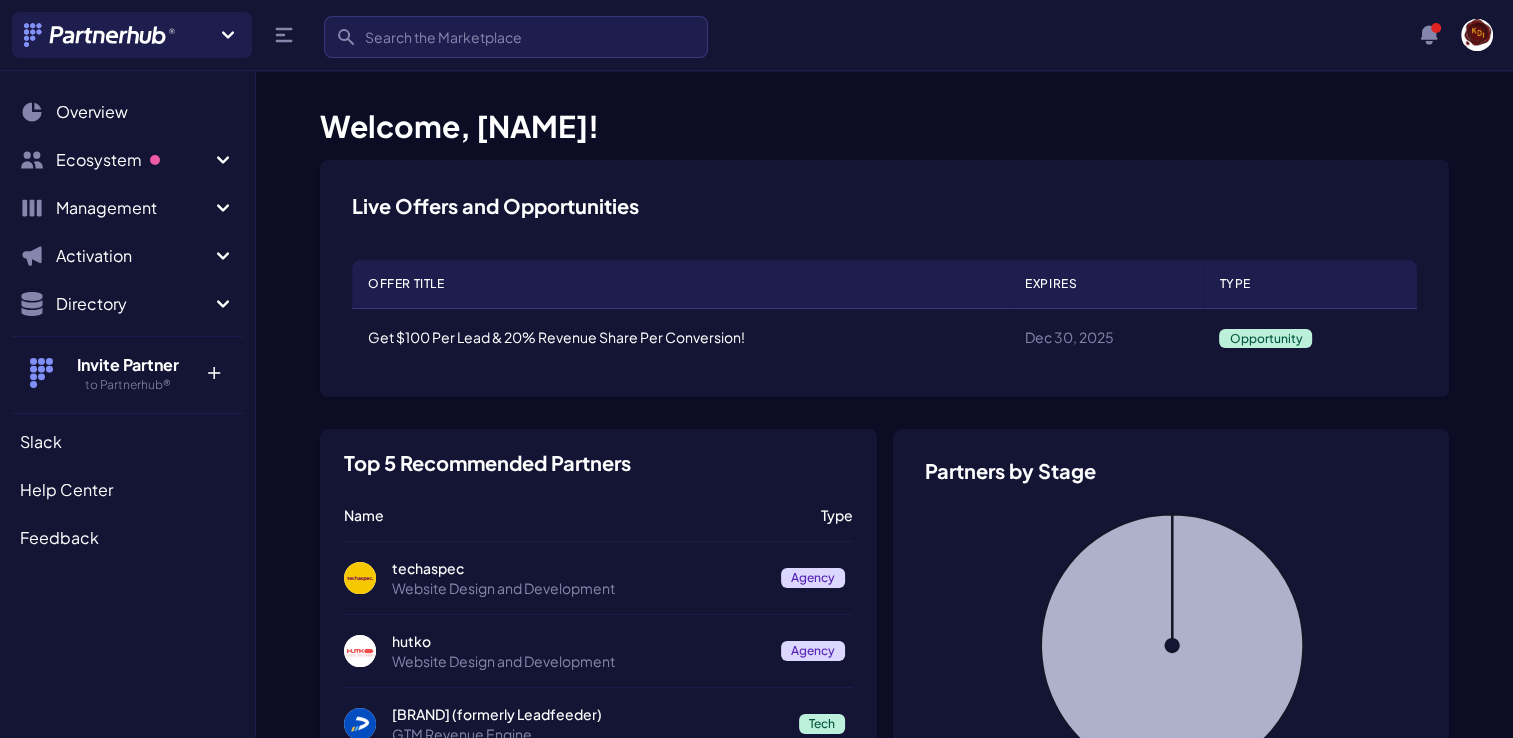 click on "Offer Title
Expires
Type
Get $100 Per Lead & 20% Revenue Share Per Conversion!
Dec 30, 2025
Opportunity" at bounding box center (884, 278) 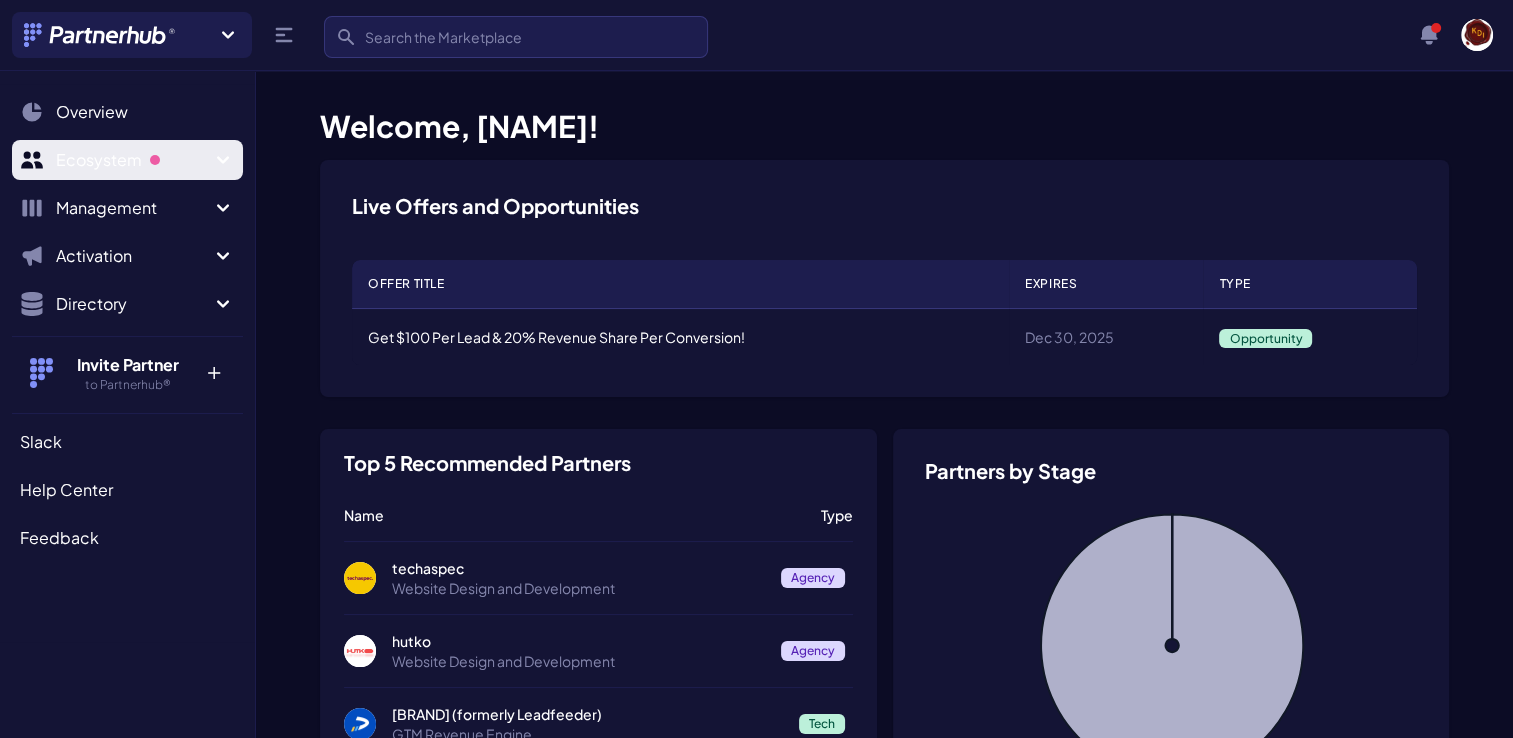 click on "Ecosystem" at bounding box center [133, 160] 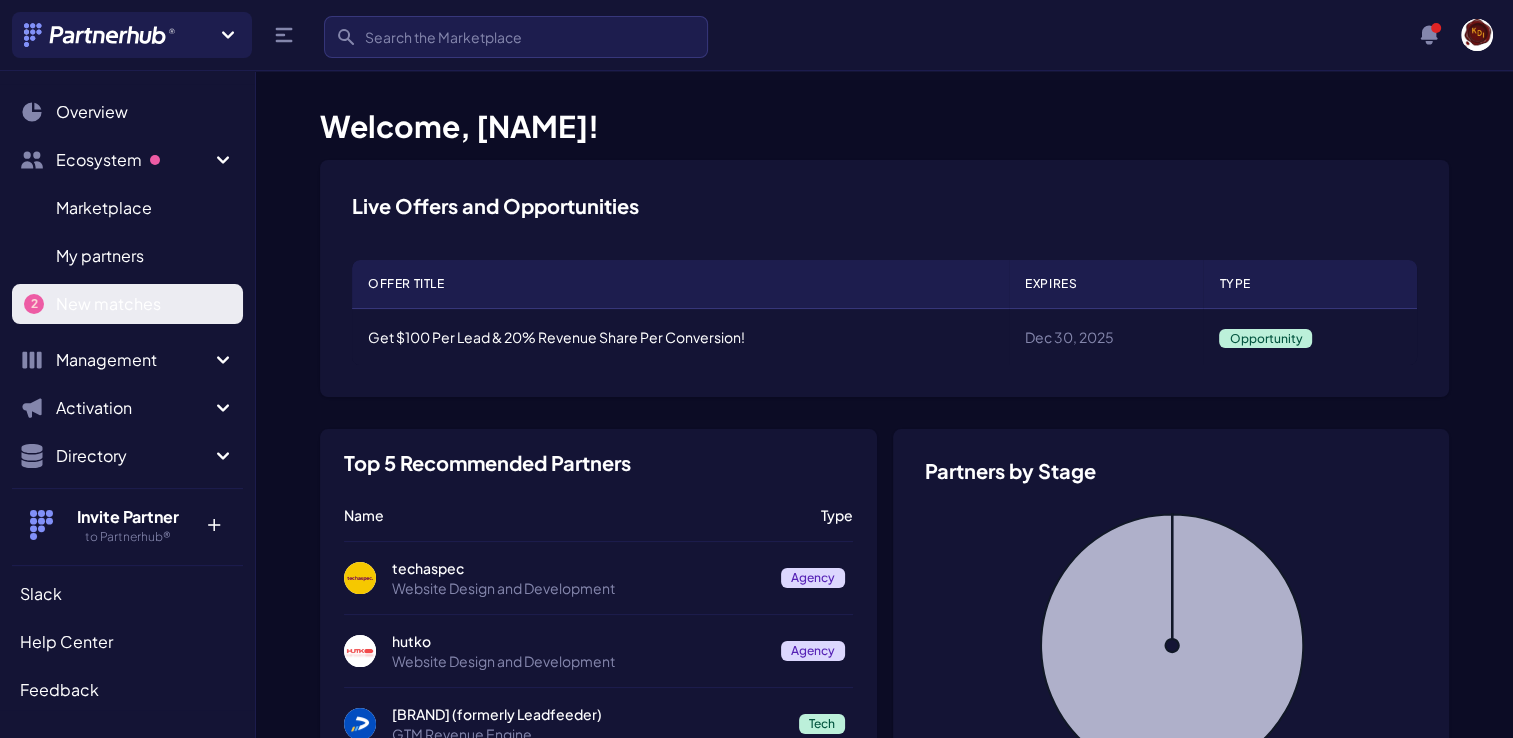 click on "New matches" at bounding box center (108, 304) 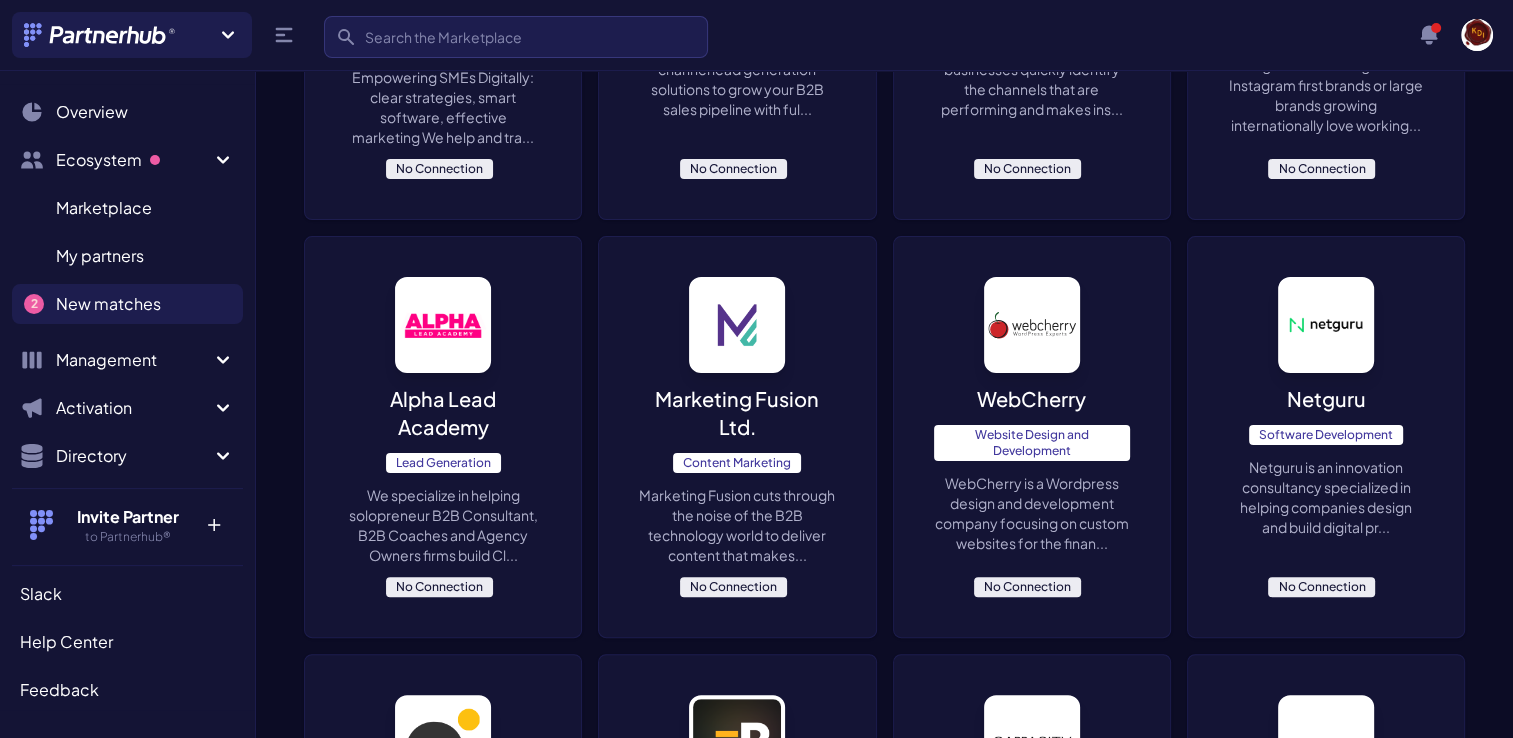 scroll, scrollTop: 217, scrollLeft: 0, axis: vertical 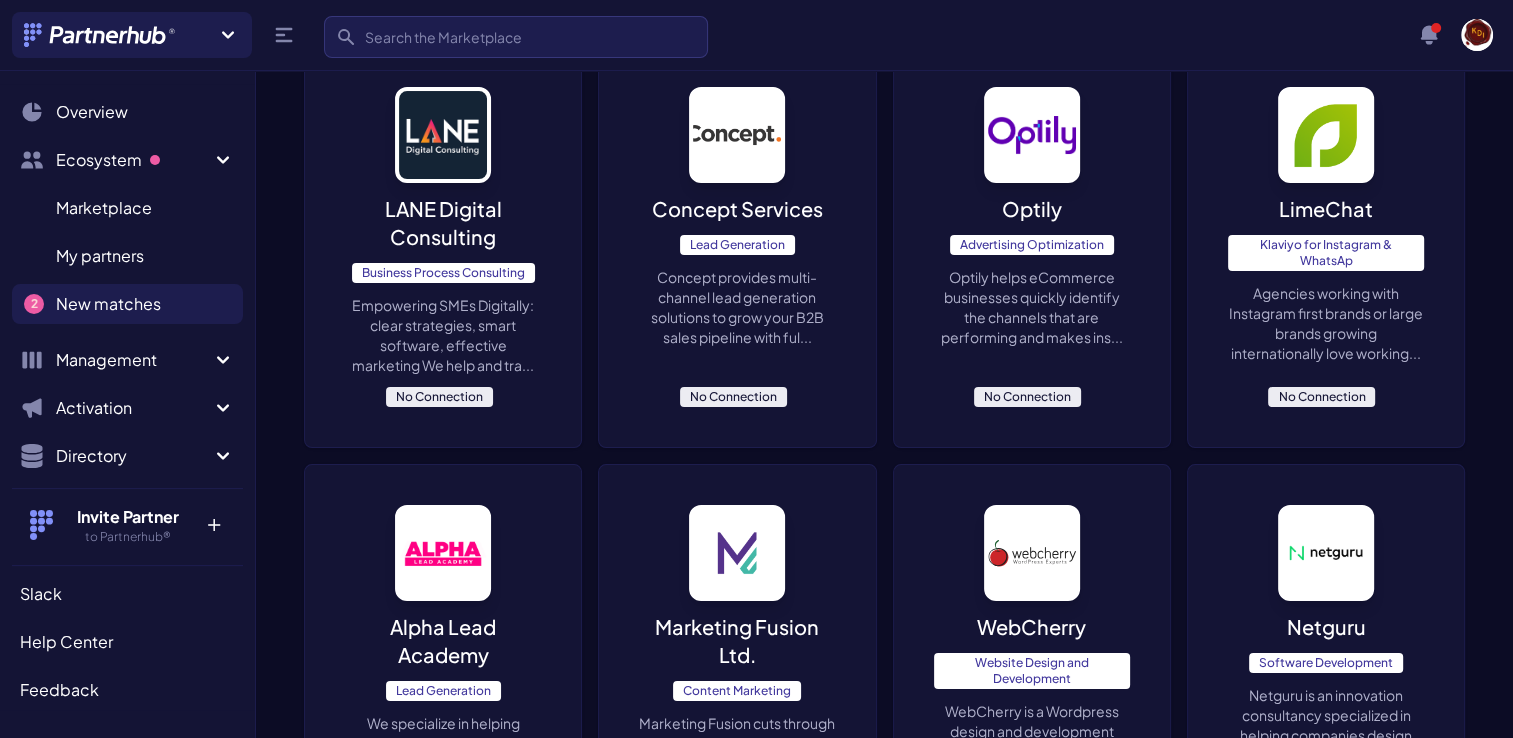 click on "Concept Services Lead Generation Concept provides multi-channel lead generation solutions to grow your B2B sales pipeline with ful... No Connection" at bounding box center [737, 247] 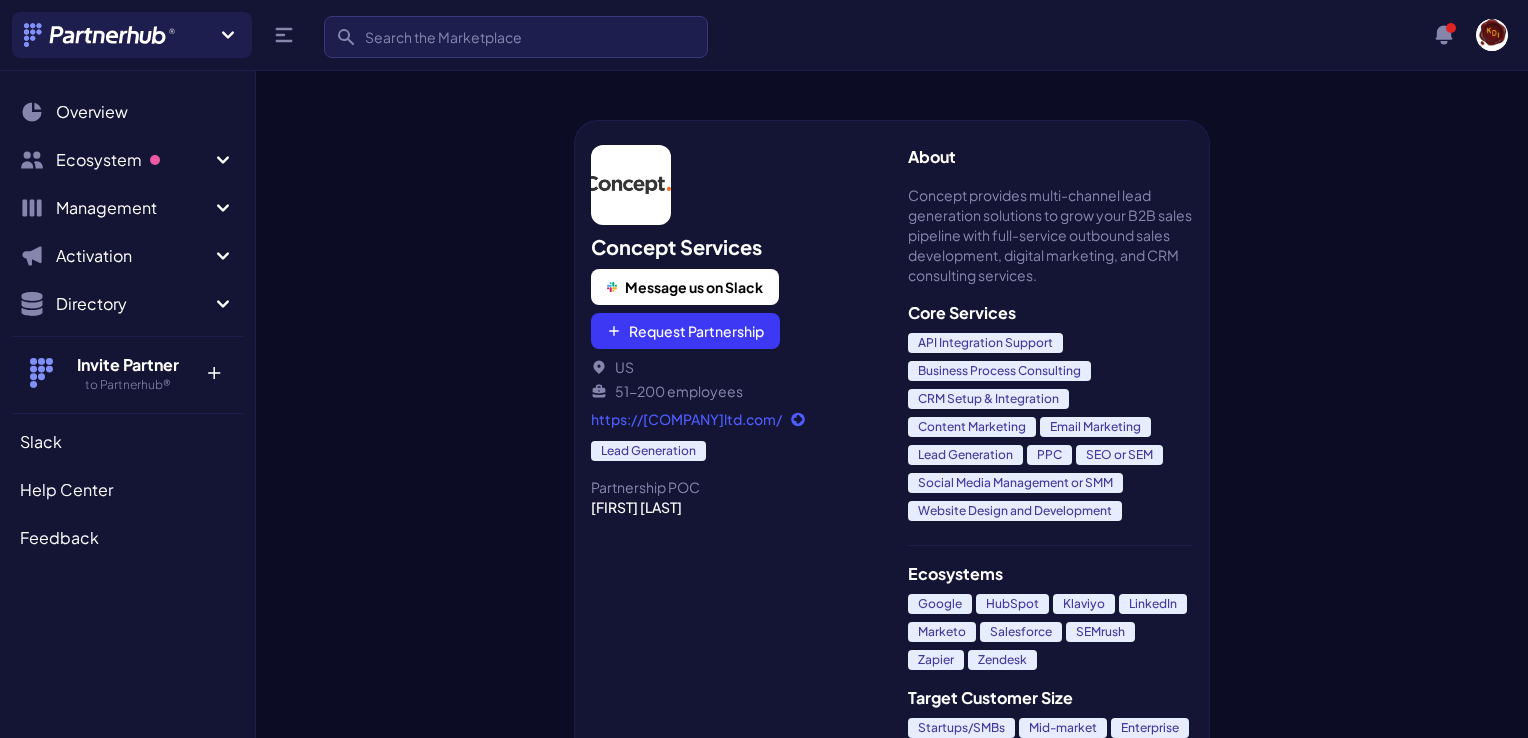 scroll, scrollTop: 0, scrollLeft: 0, axis: both 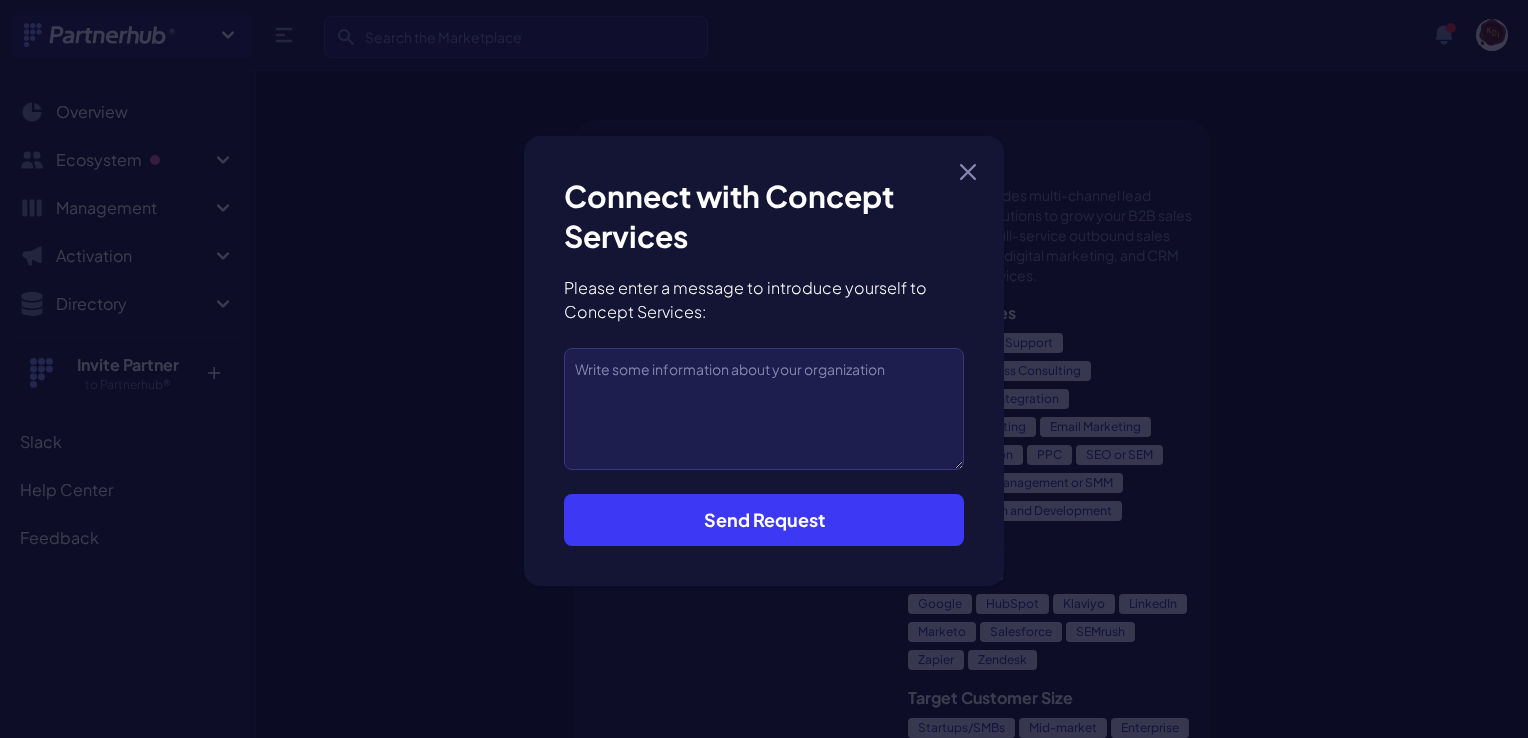 click at bounding box center (764, 409) 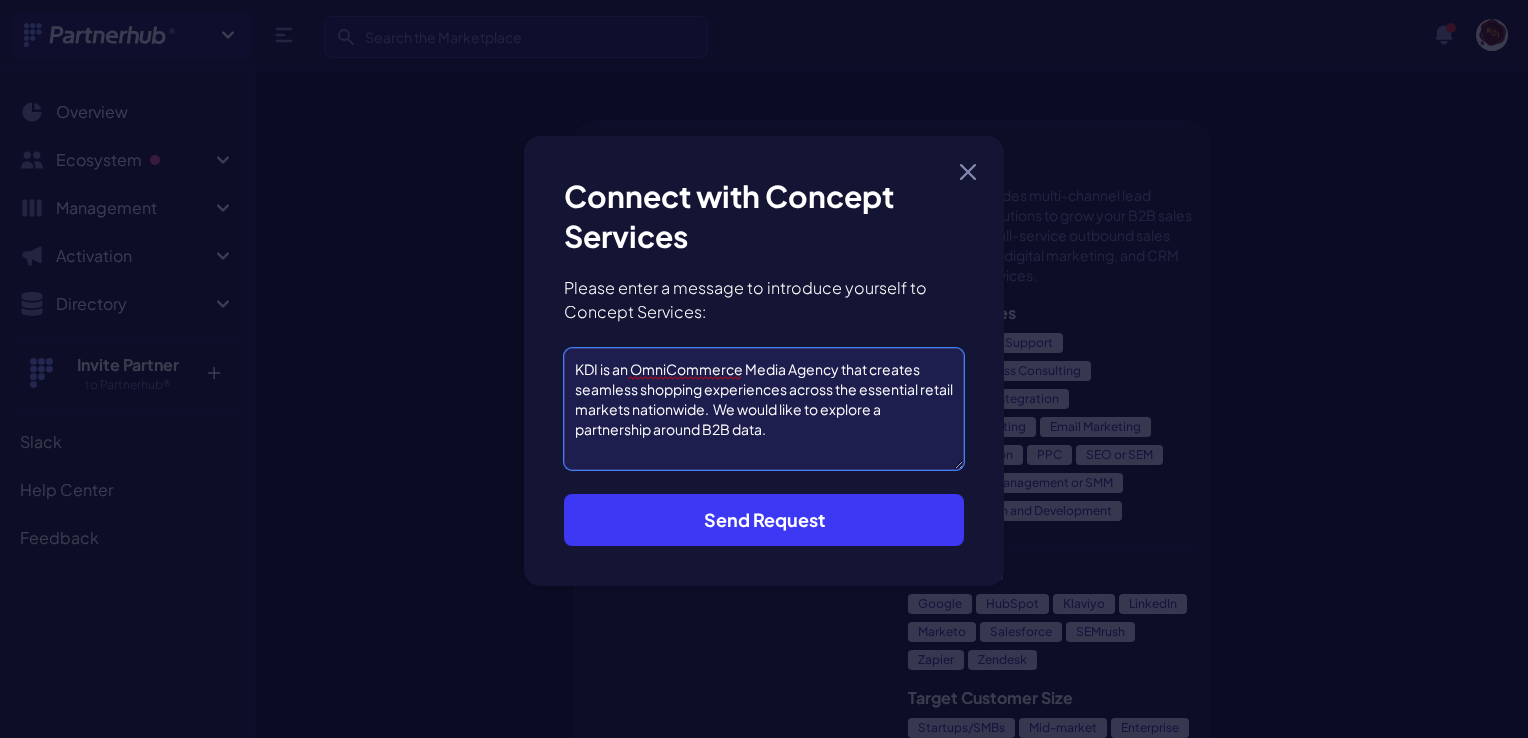 type on "KDI is an OmniCommerce Media Agency that creates seamless shopping experiences across the essential retail markets nationwide.  We would like to explore a partnership around B2B data." 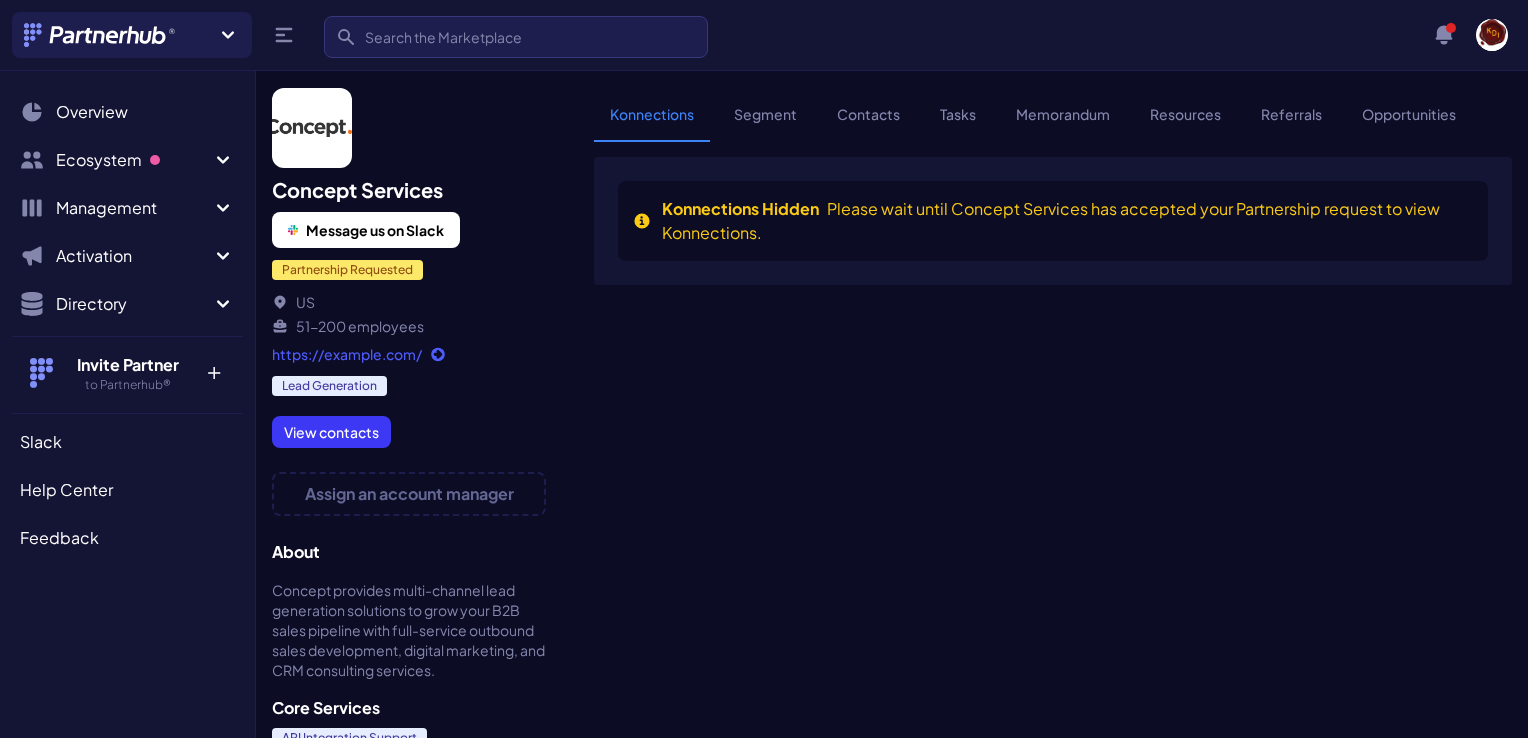 scroll, scrollTop: 0, scrollLeft: 0, axis: both 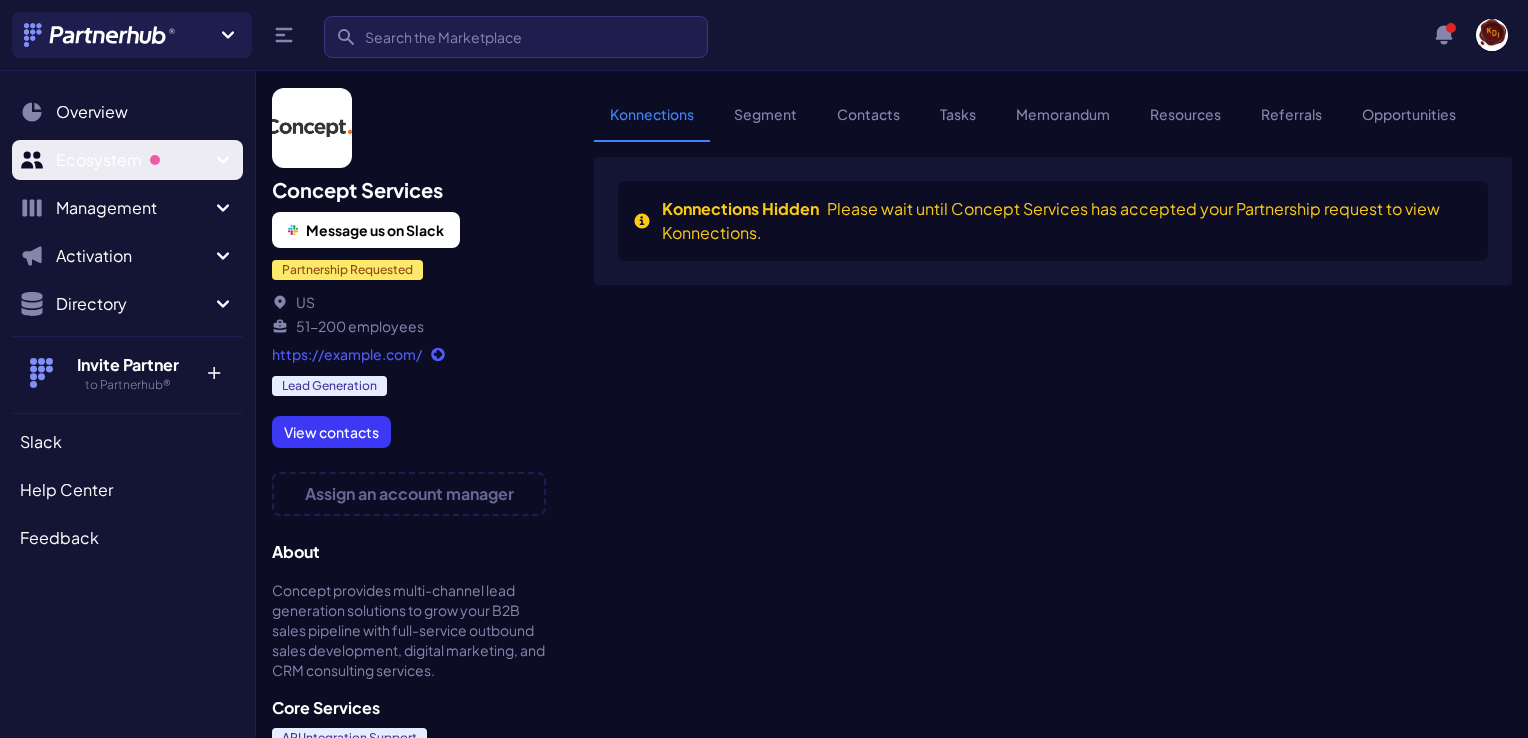 click on "Ecosystem" at bounding box center (133, 160) 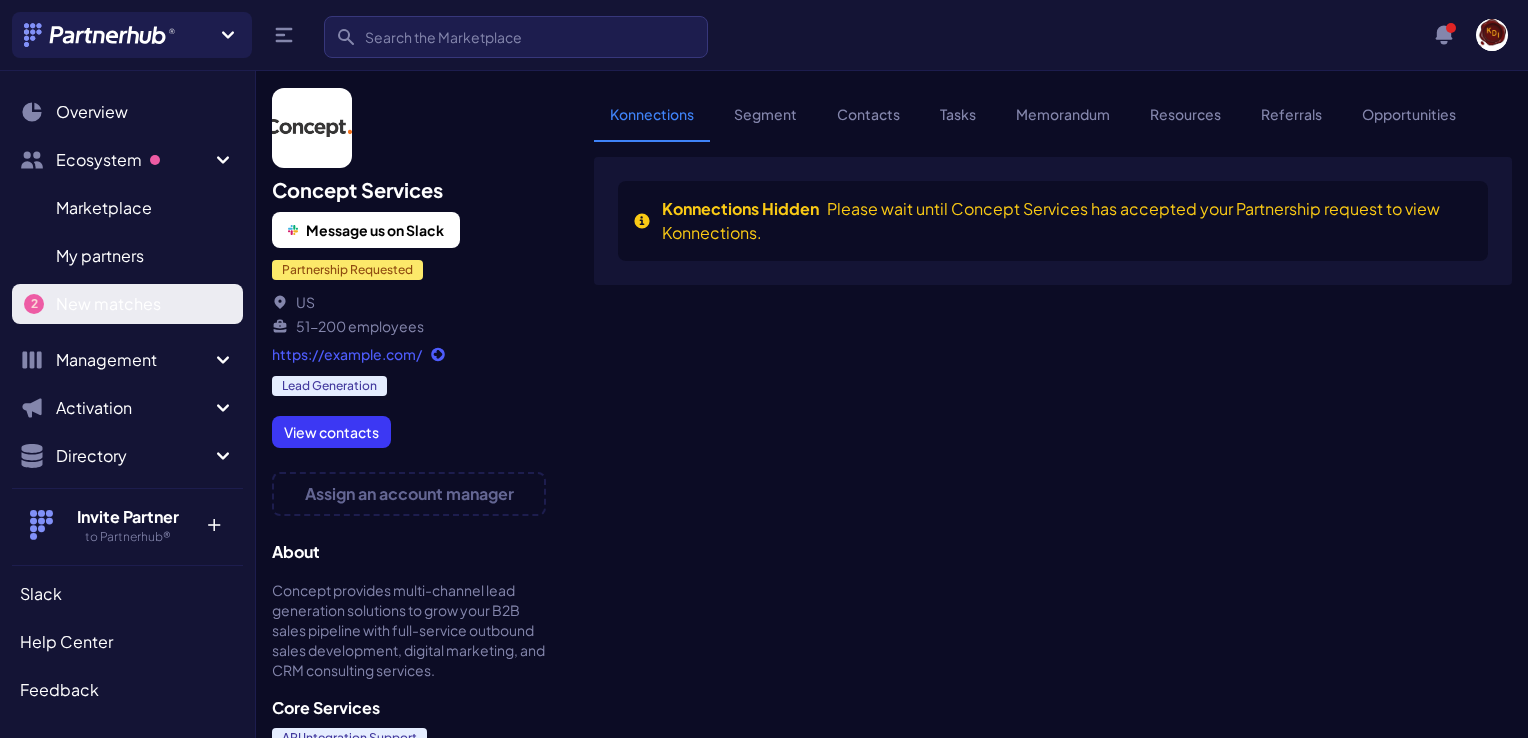 click on "New matches" at bounding box center (108, 304) 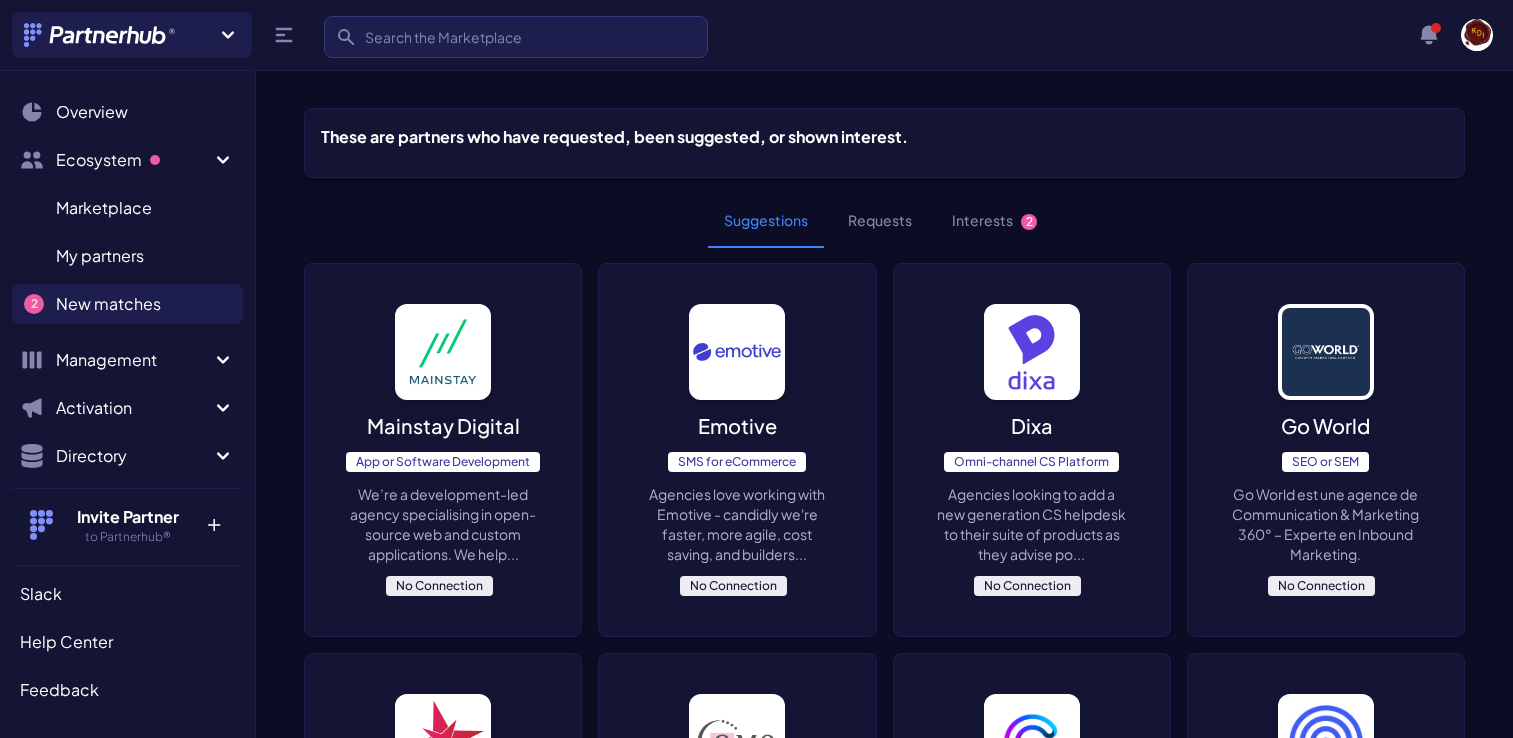 scroll, scrollTop: 0, scrollLeft: 0, axis: both 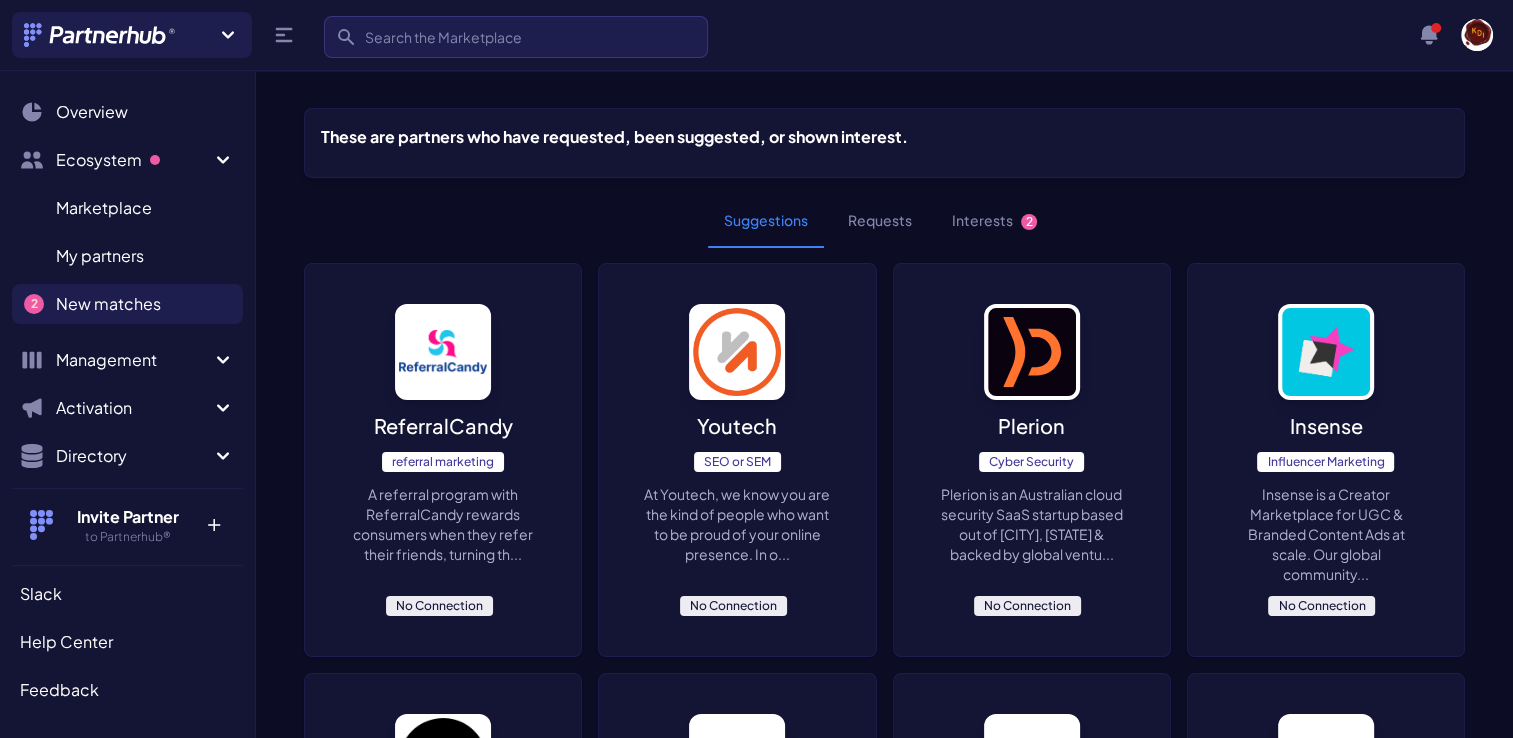 click on "Suggestions" at bounding box center [766, 221] 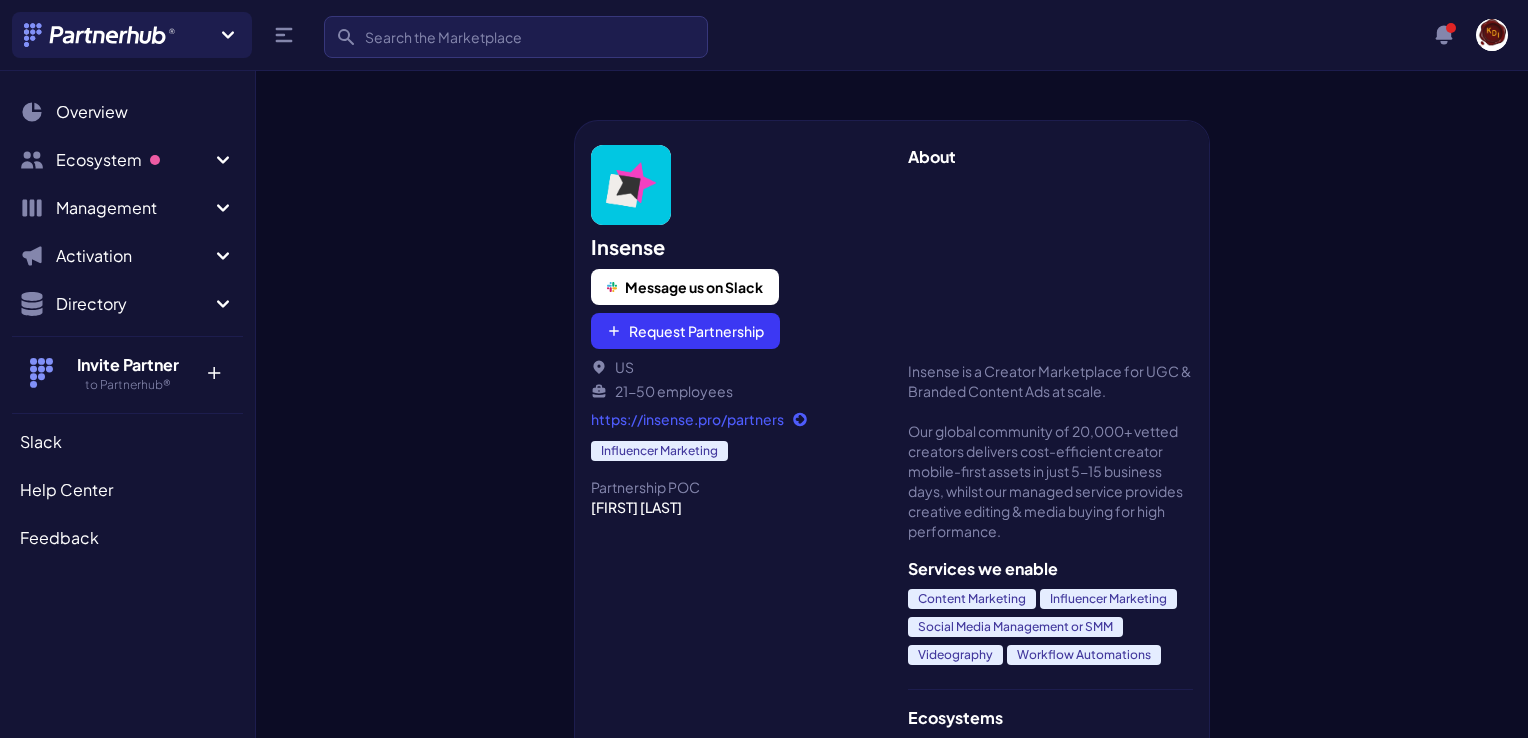scroll, scrollTop: 0, scrollLeft: 0, axis: both 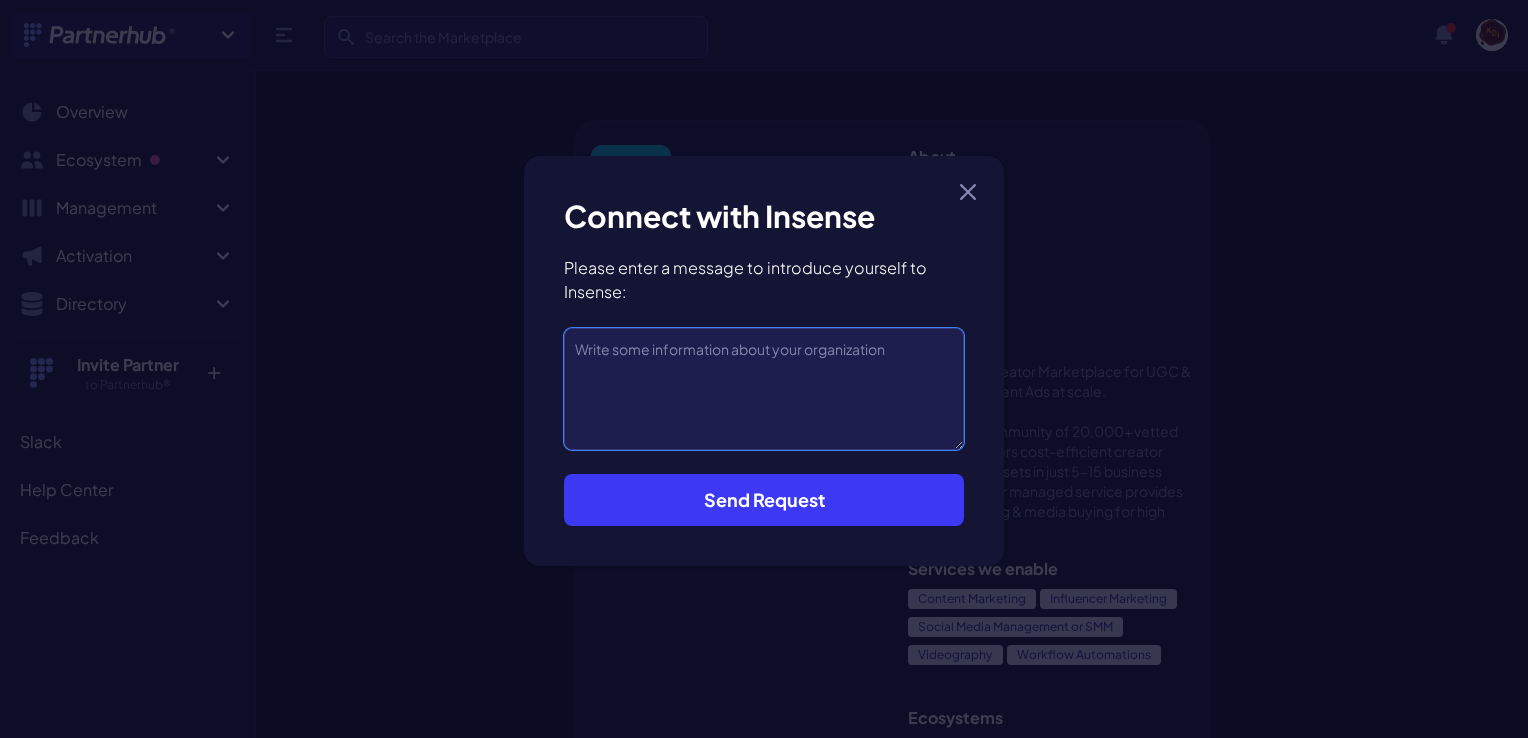 click at bounding box center (764, 389) 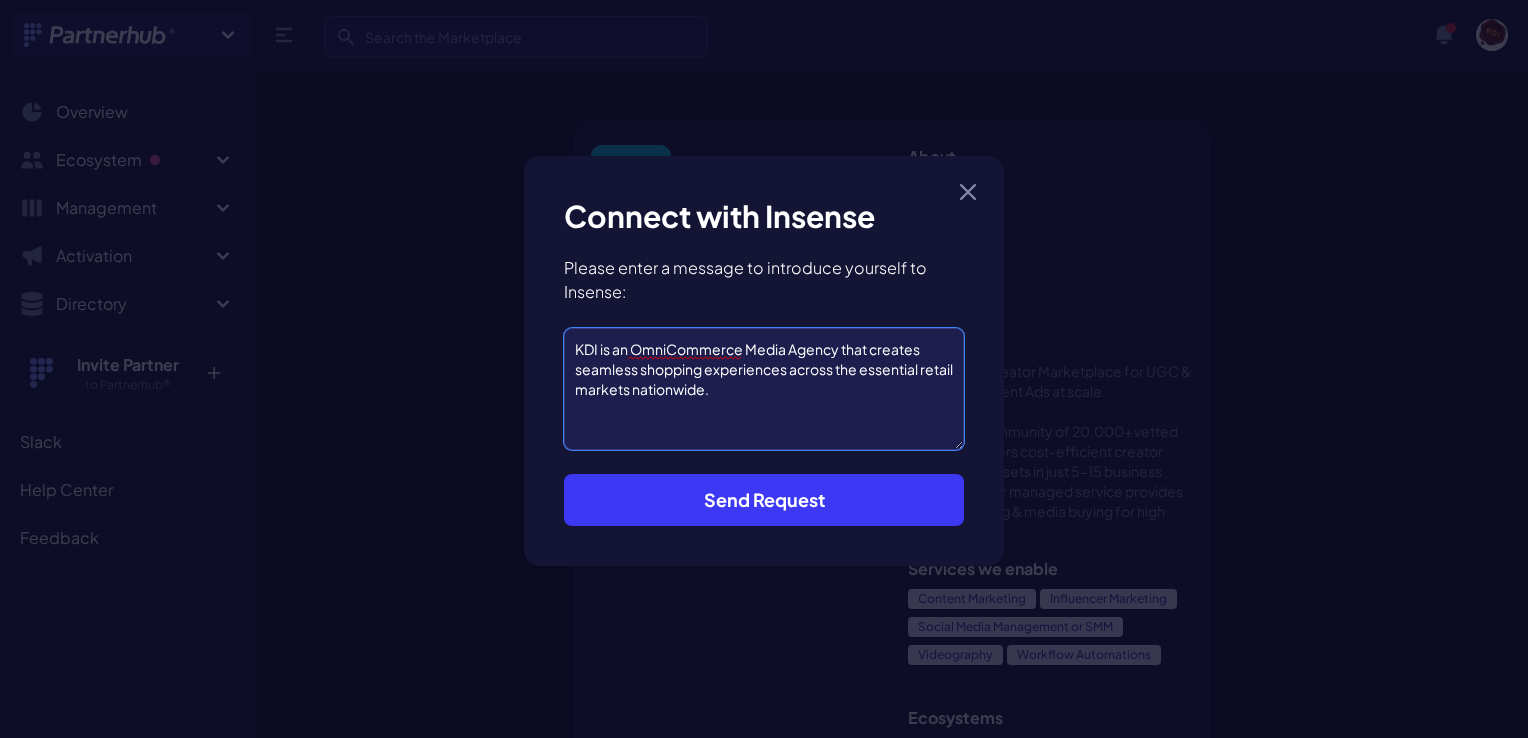 type on "KDI is an OmniCommerce Media Agency that creates seamless shopping experiences across the essential retail markets nationwide." 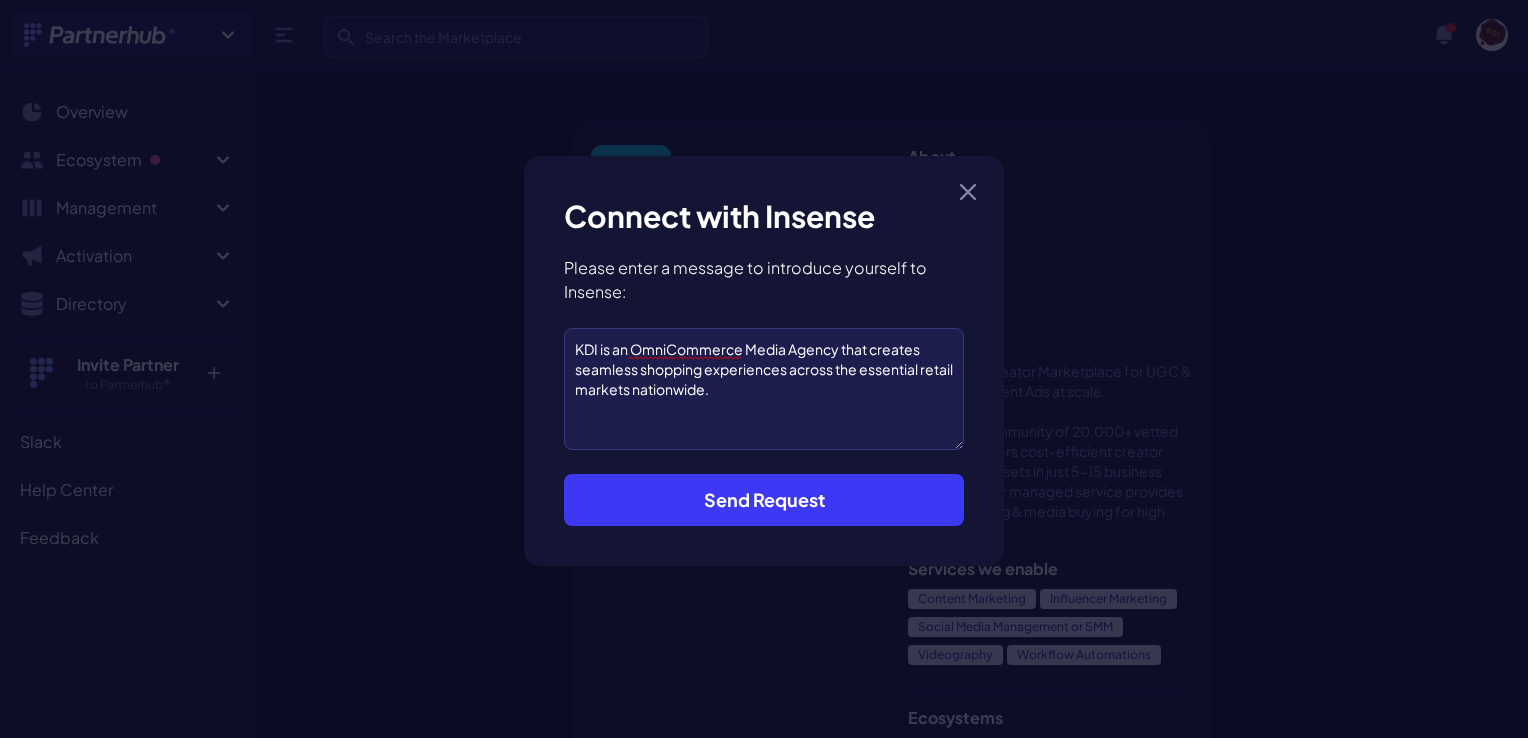 click on "Send Request" at bounding box center [764, 500] 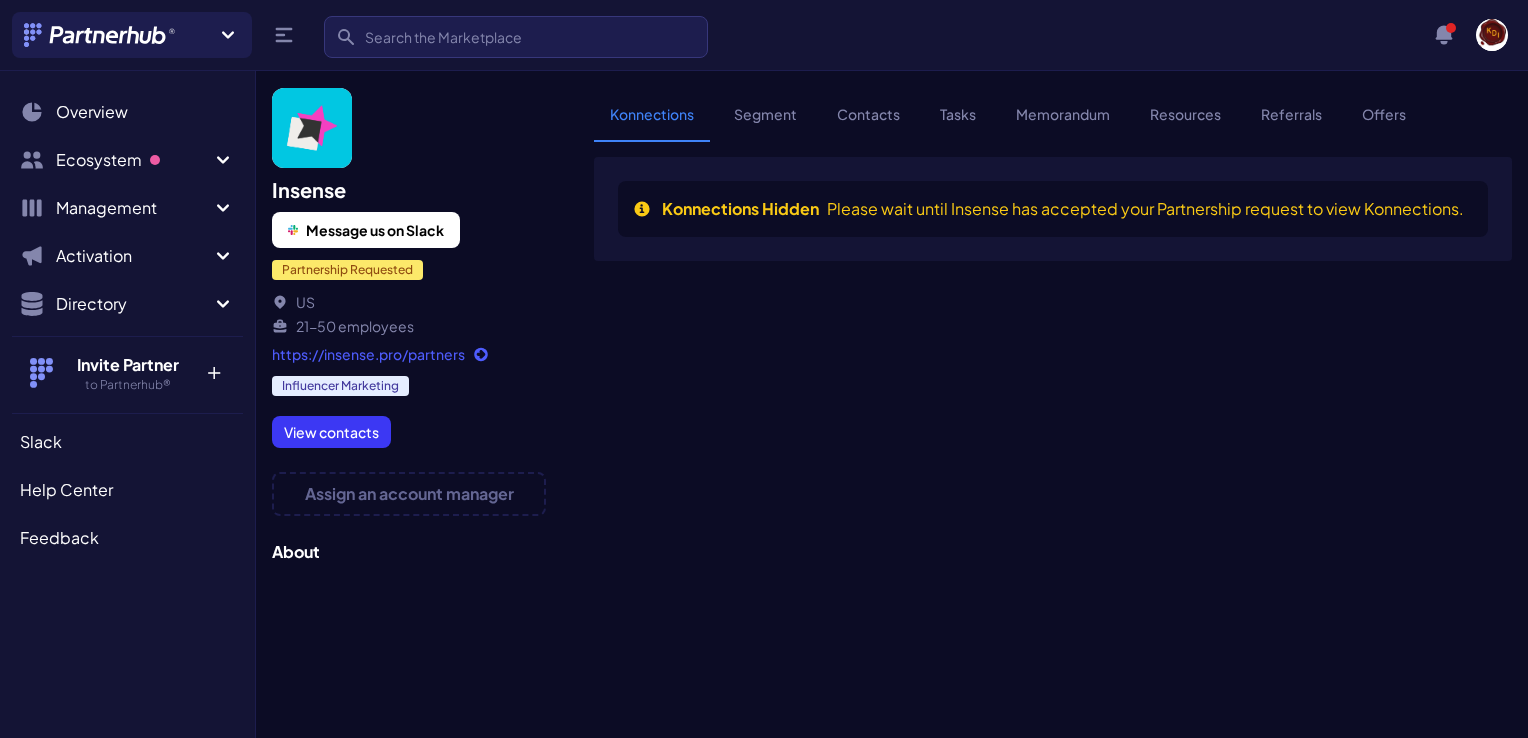 scroll, scrollTop: 0, scrollLeft: 0, axis: both 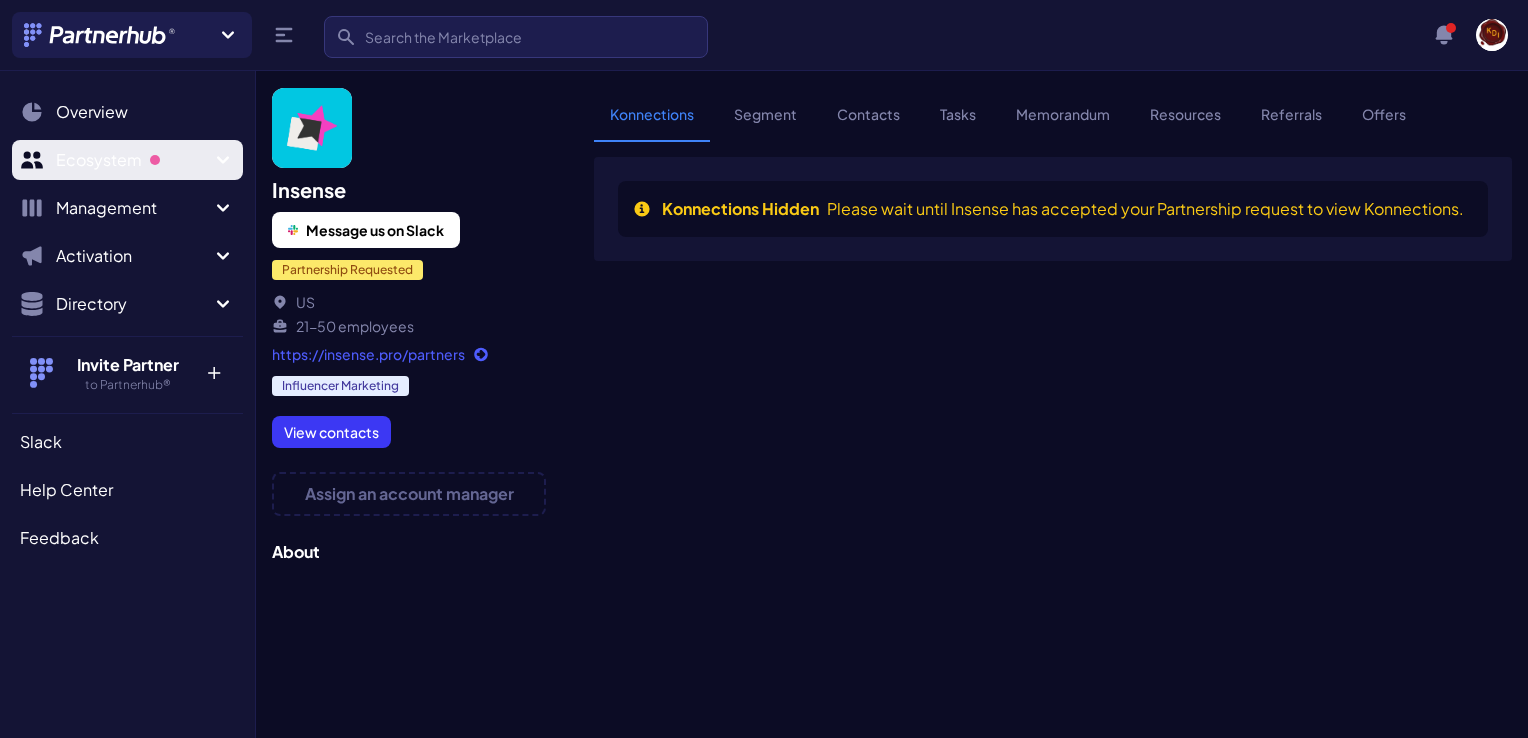 click on "Ecosystem" at bounding box center (127, 160) 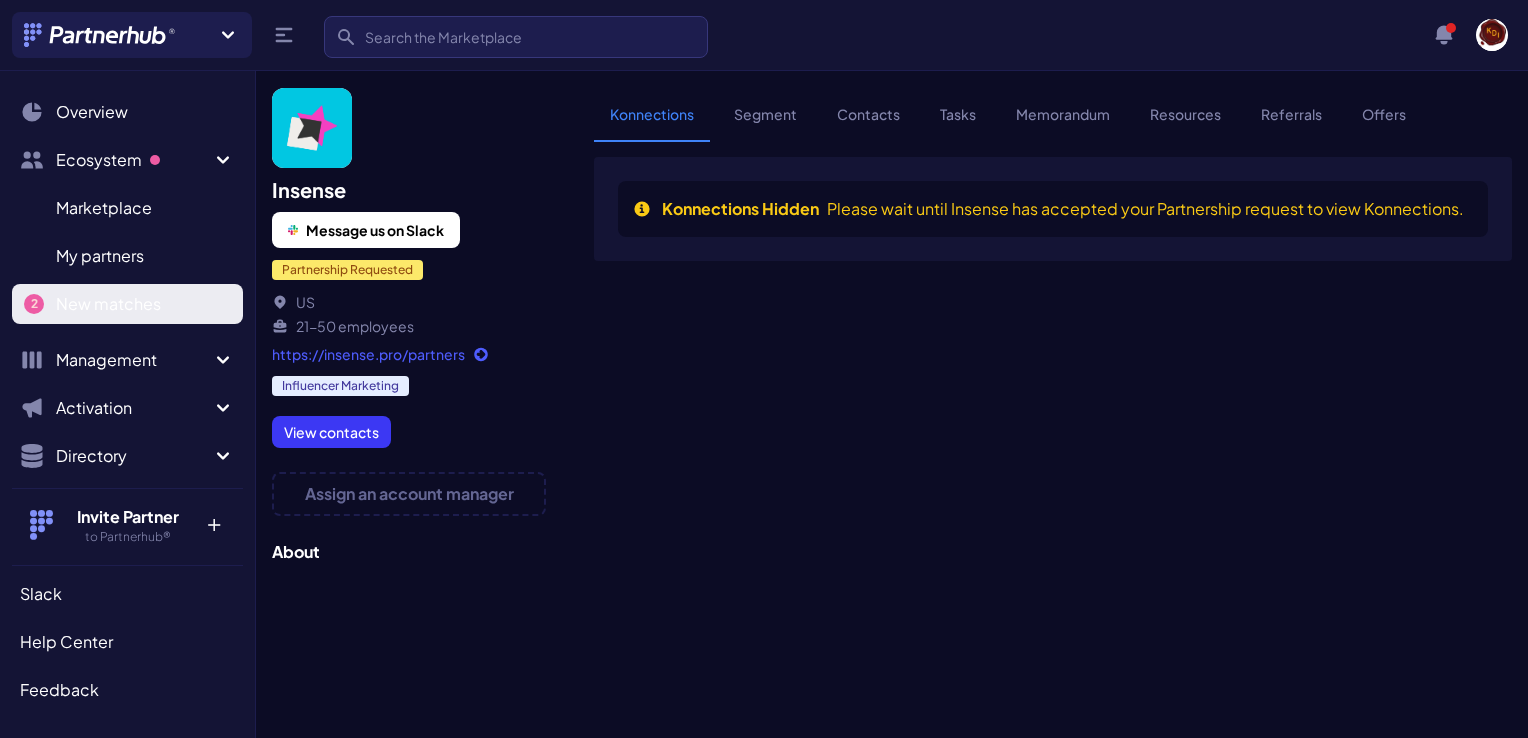 click on "New matches" at bounding box center (108, 304) 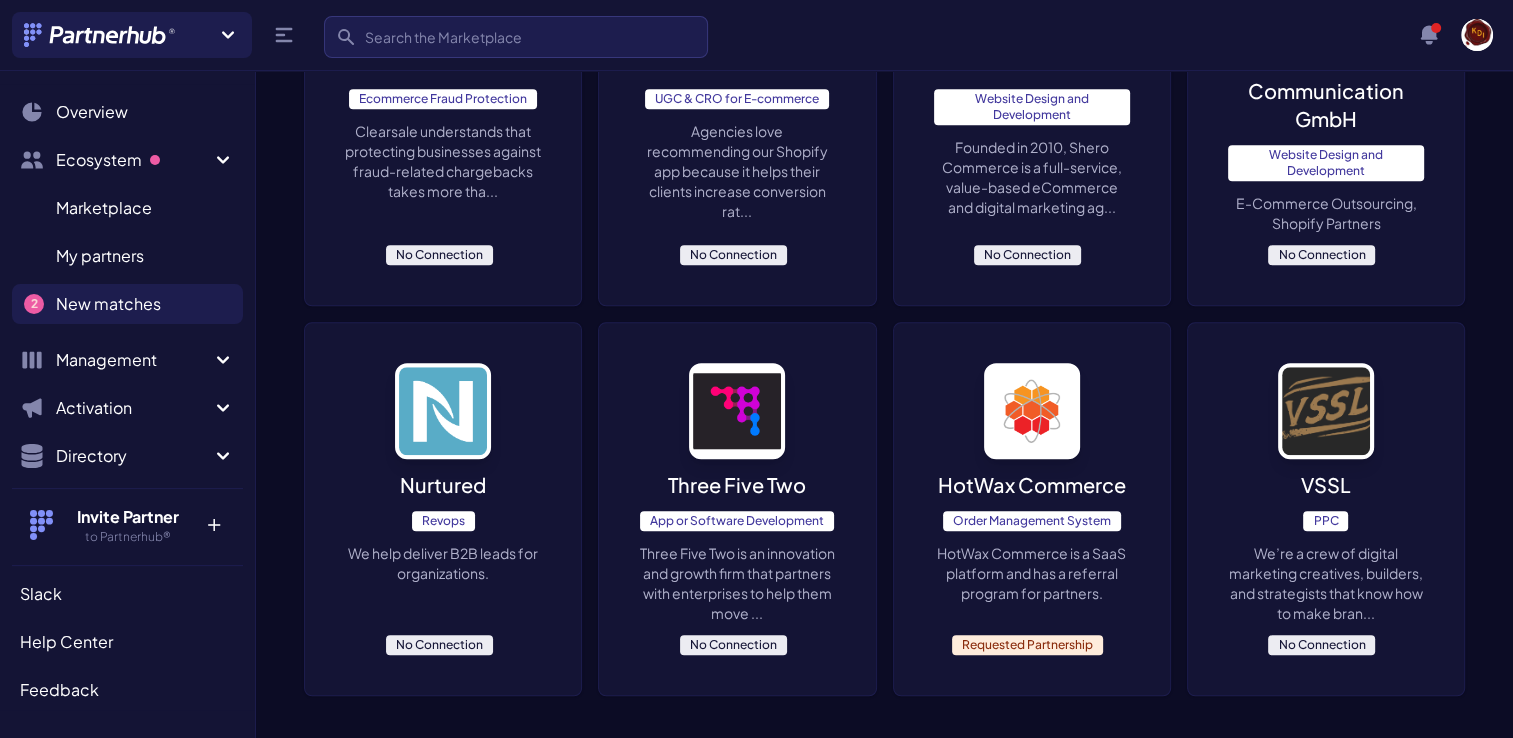 scroll, scrollTop: 1704, scrollLeft: 0, axis: vertical 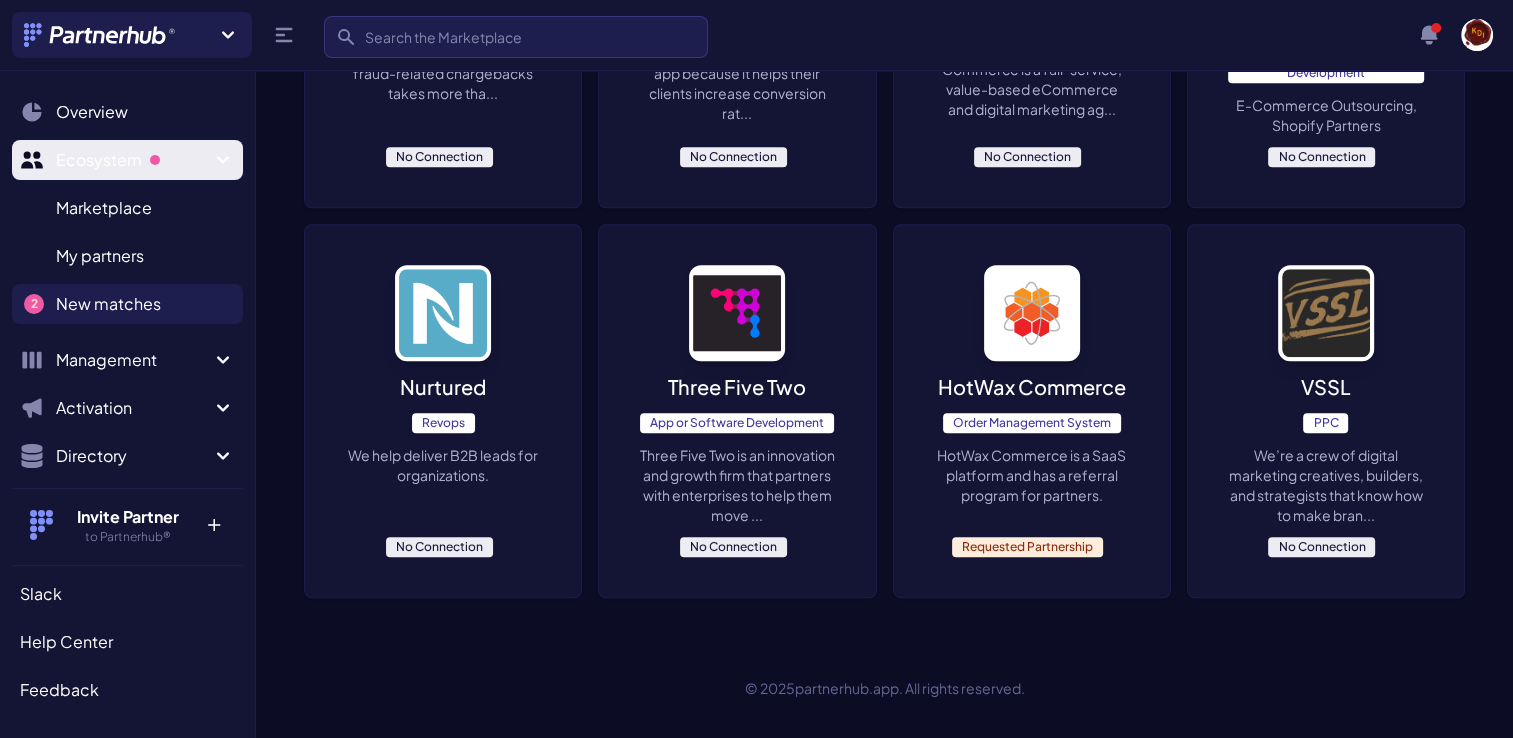 click 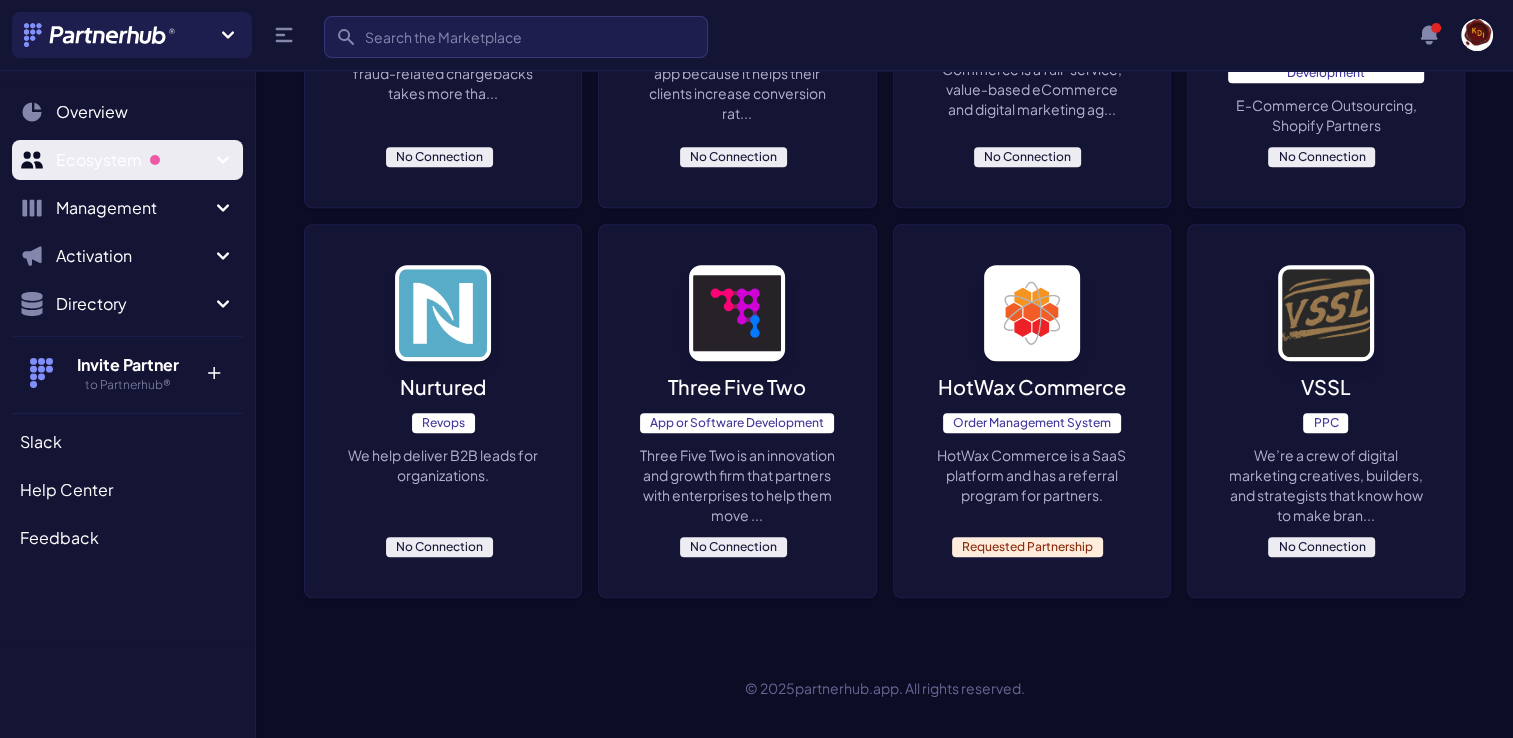 click on "Ecosystem" at bounding box center (127, 160) 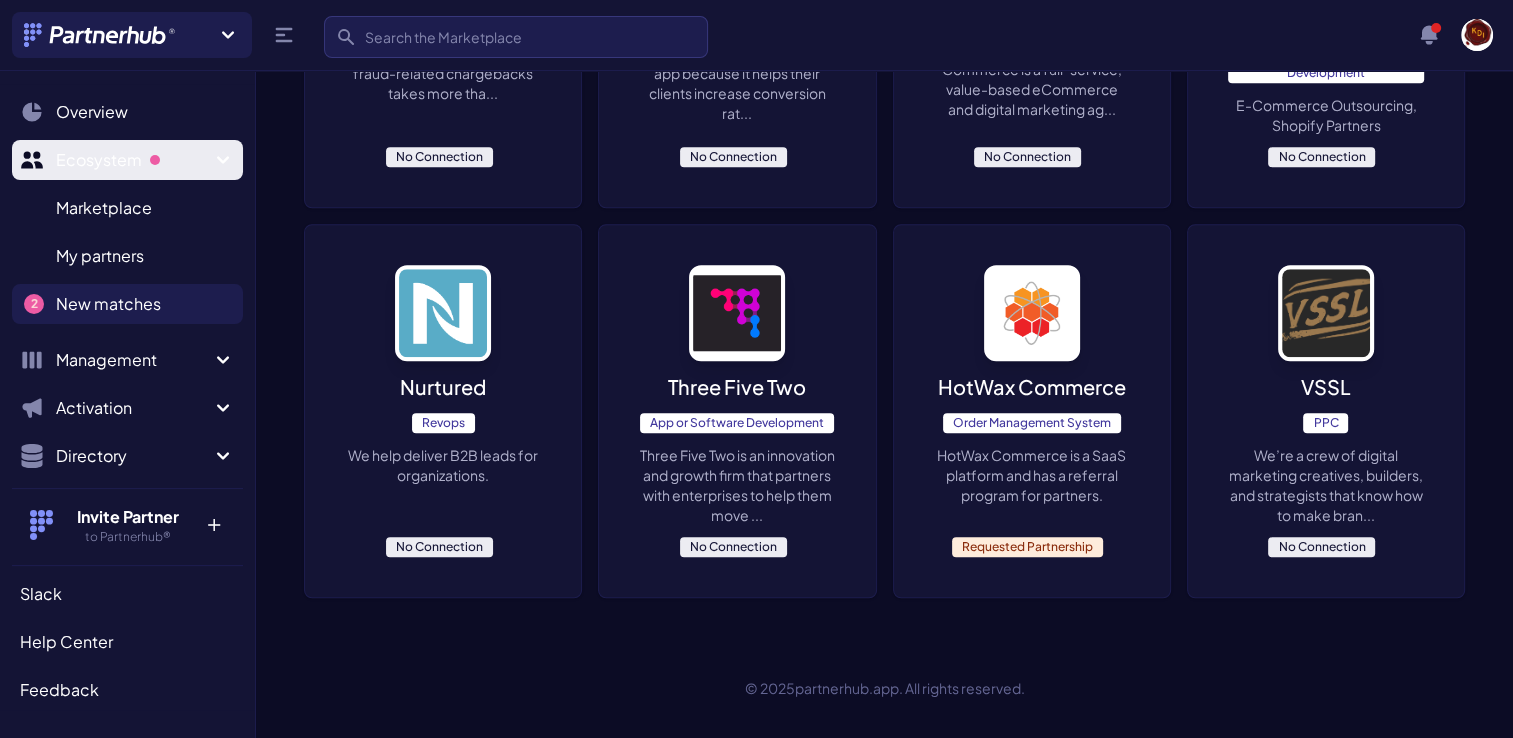 click 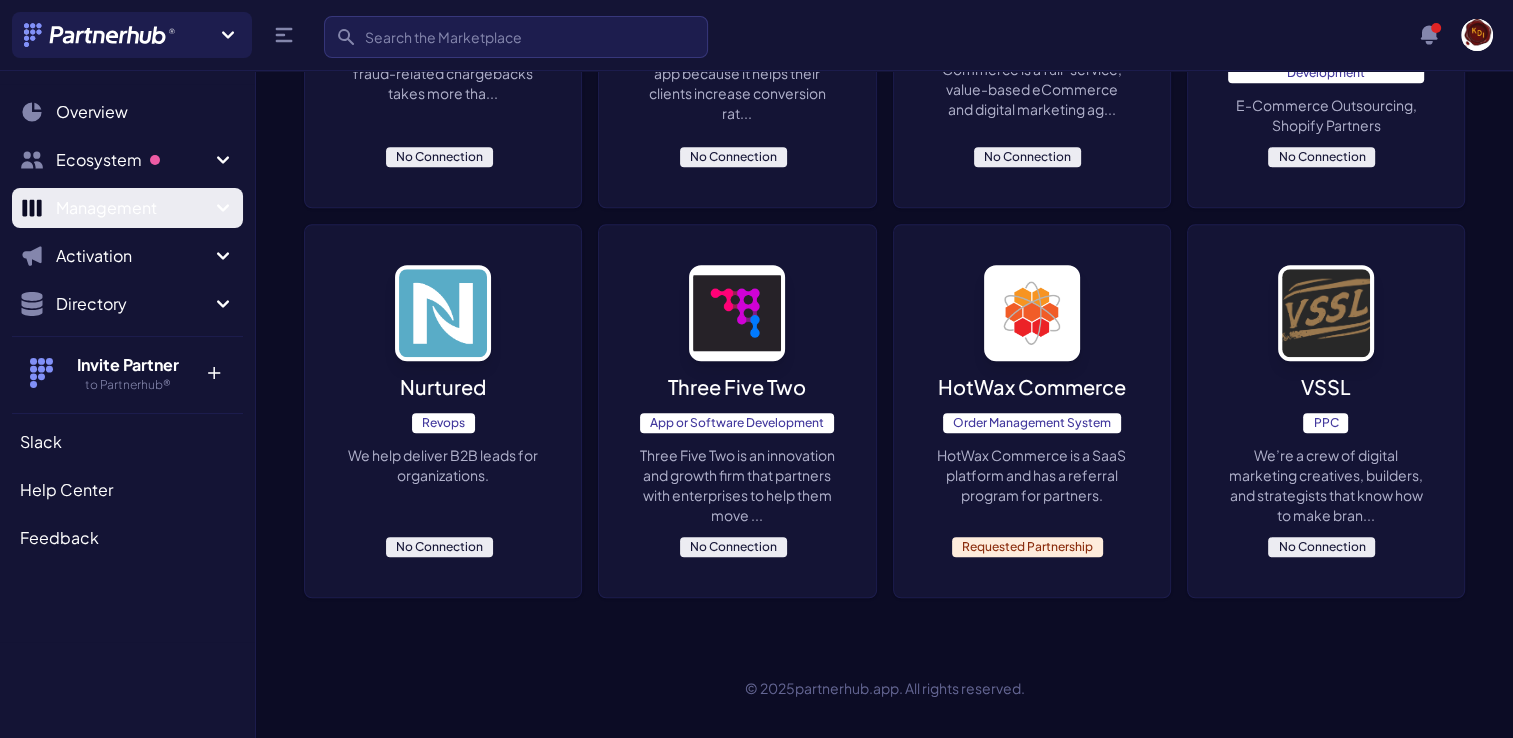 click 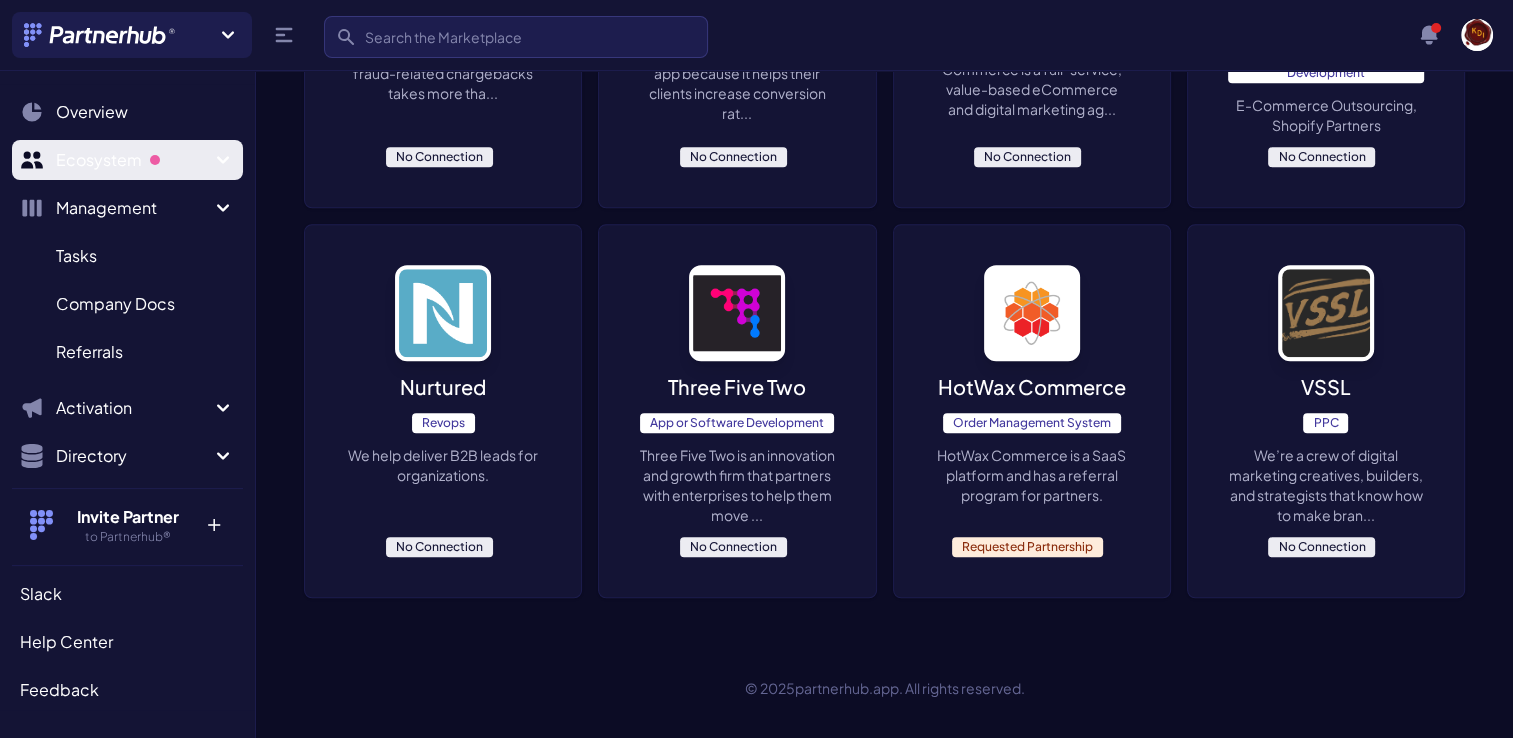 click 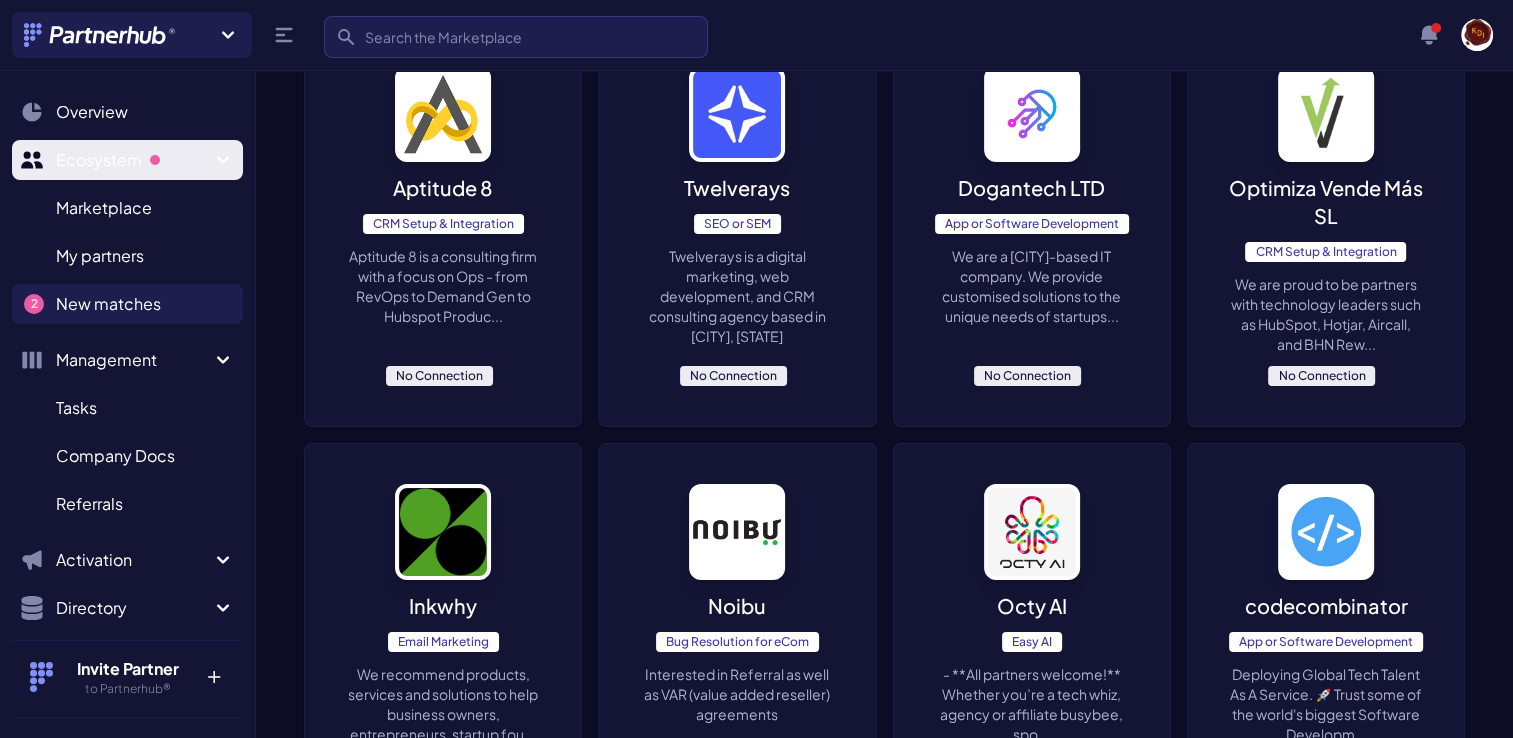 scroll, scrollTop: 0, scrollLeft: 0, axis: both 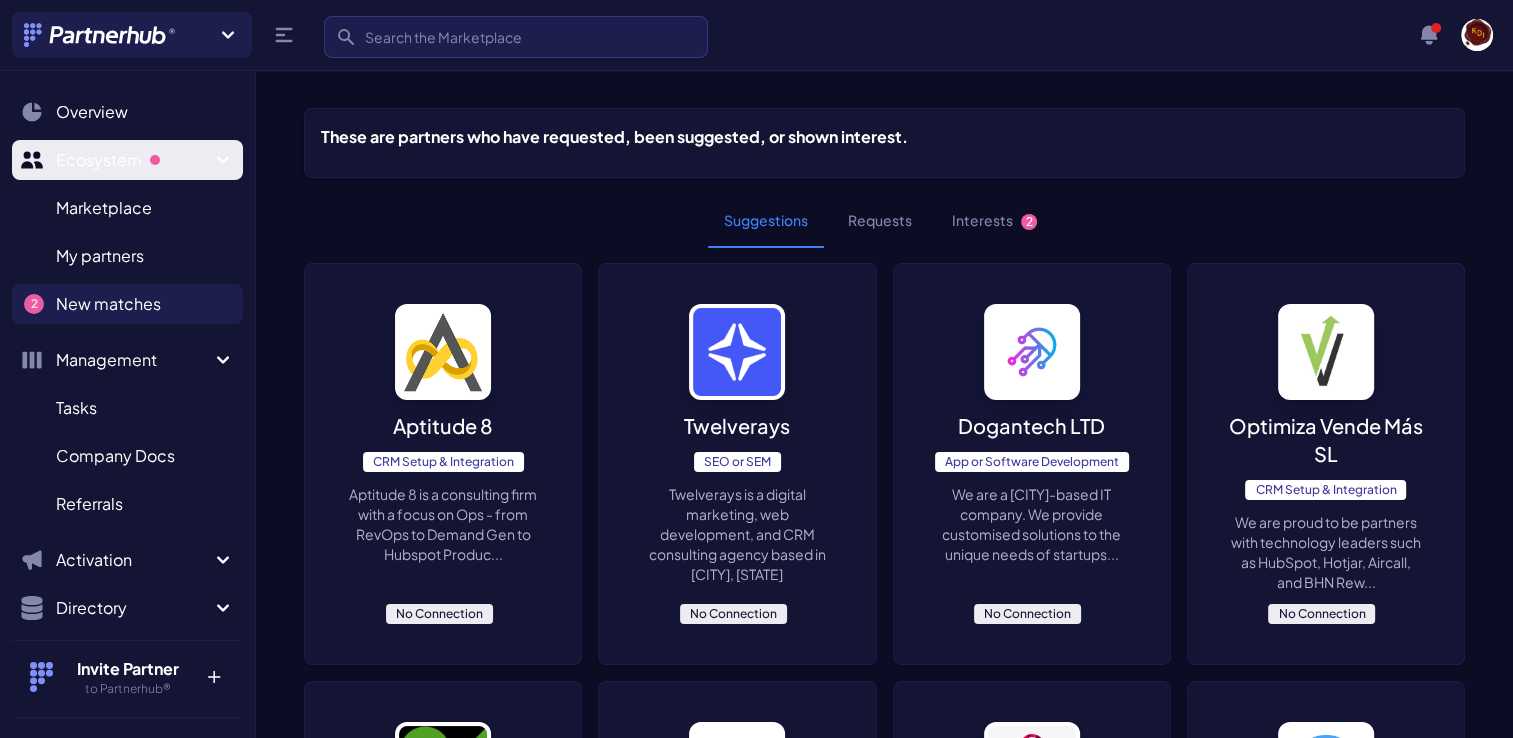 click on "Overview" at bounding box center (92, 112) 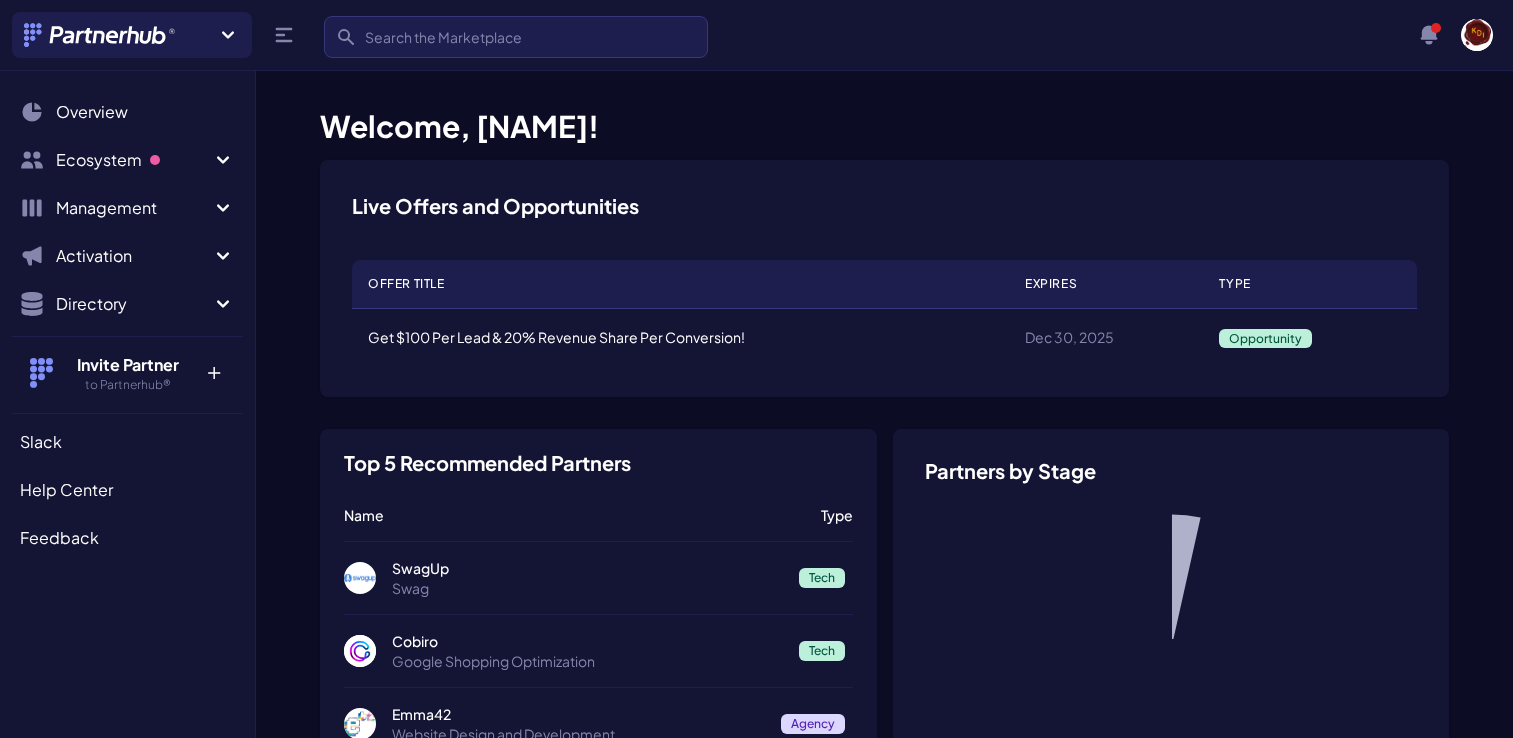 scroll, scrollTop: 0, scrollLeft: 0, axis: both 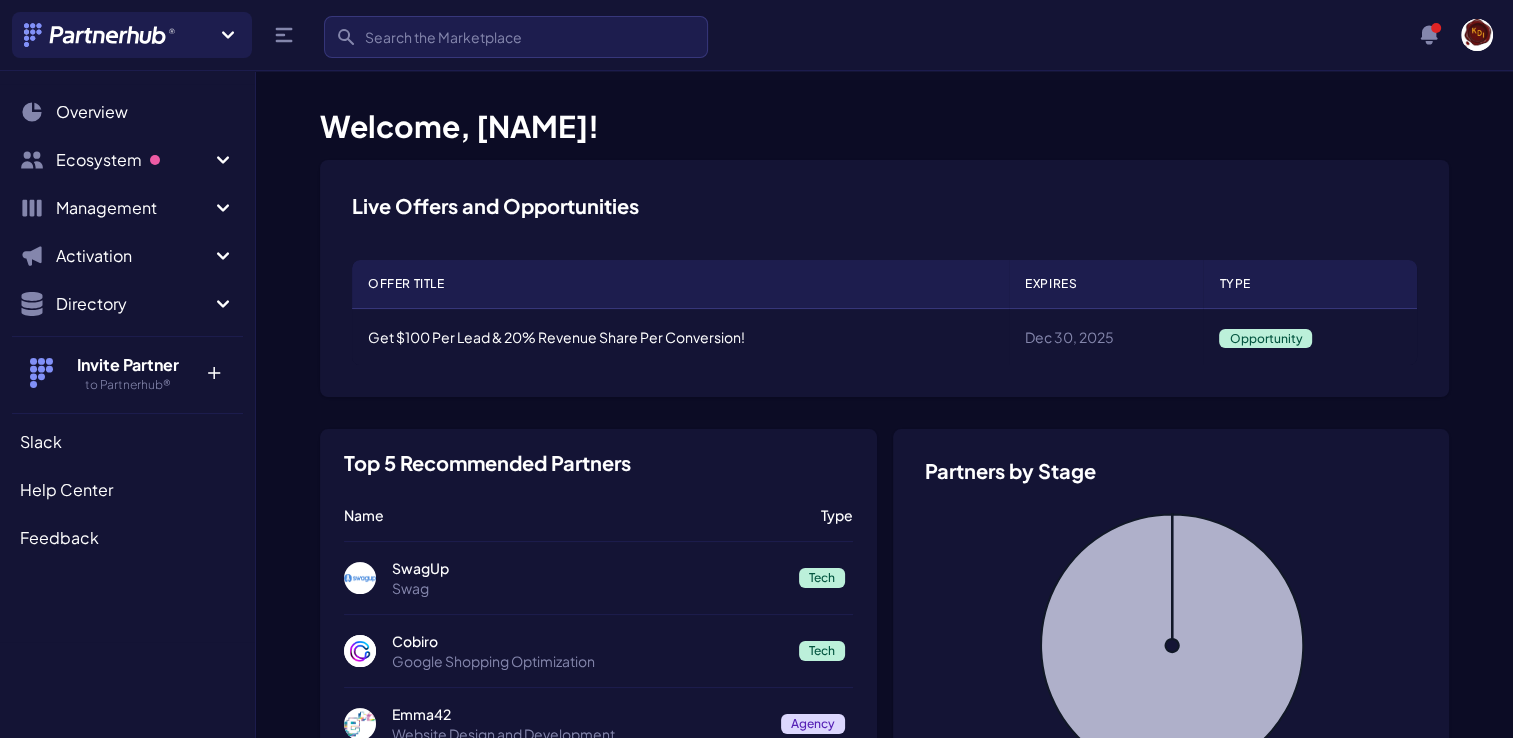 click on "Partners by Stage
Stage
Number
No Stage Set
[NUMBER]
100.0%
Approved
0
0.0%" at bounding box center [1171, 789] 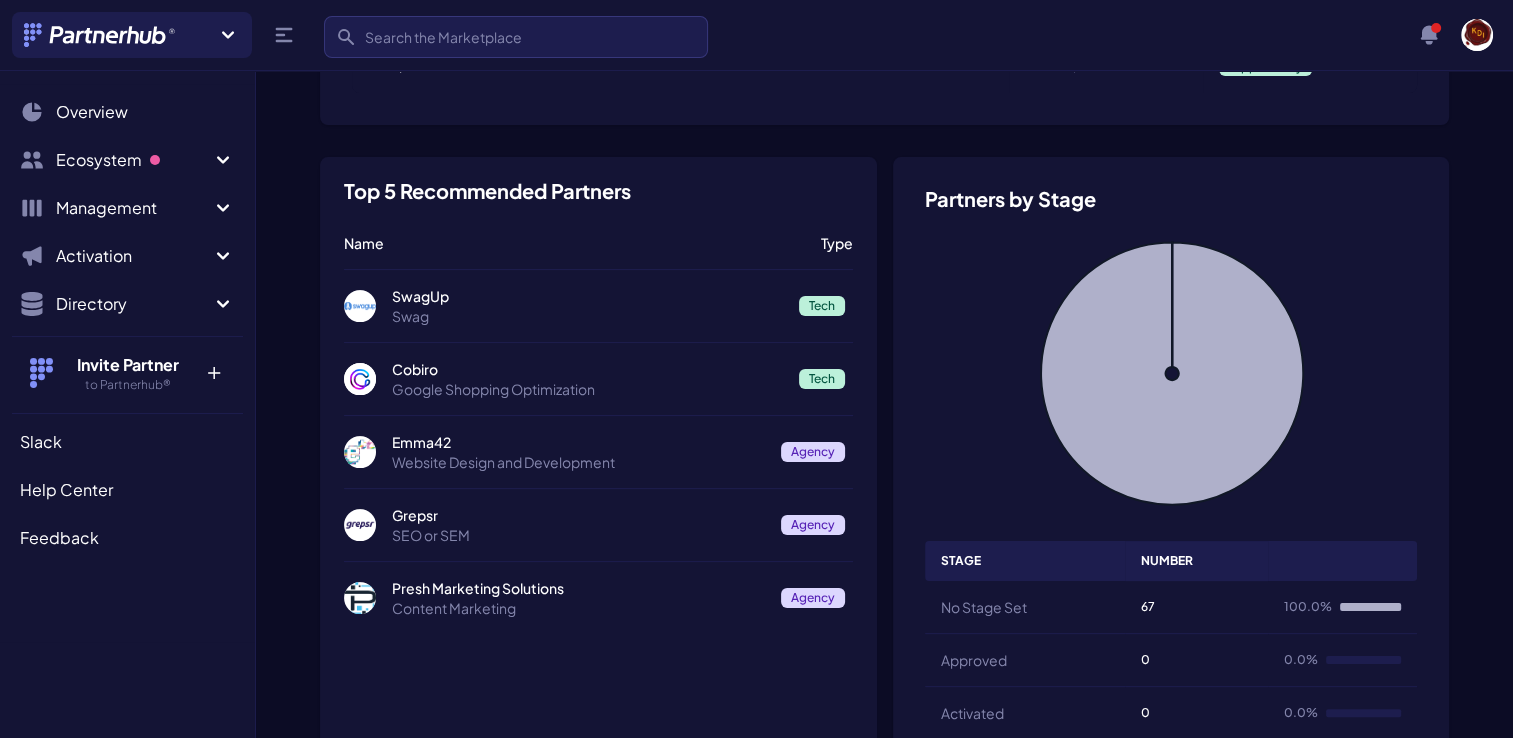 scroll, scrollTop: 0, scrollLeft: 0, axis: both 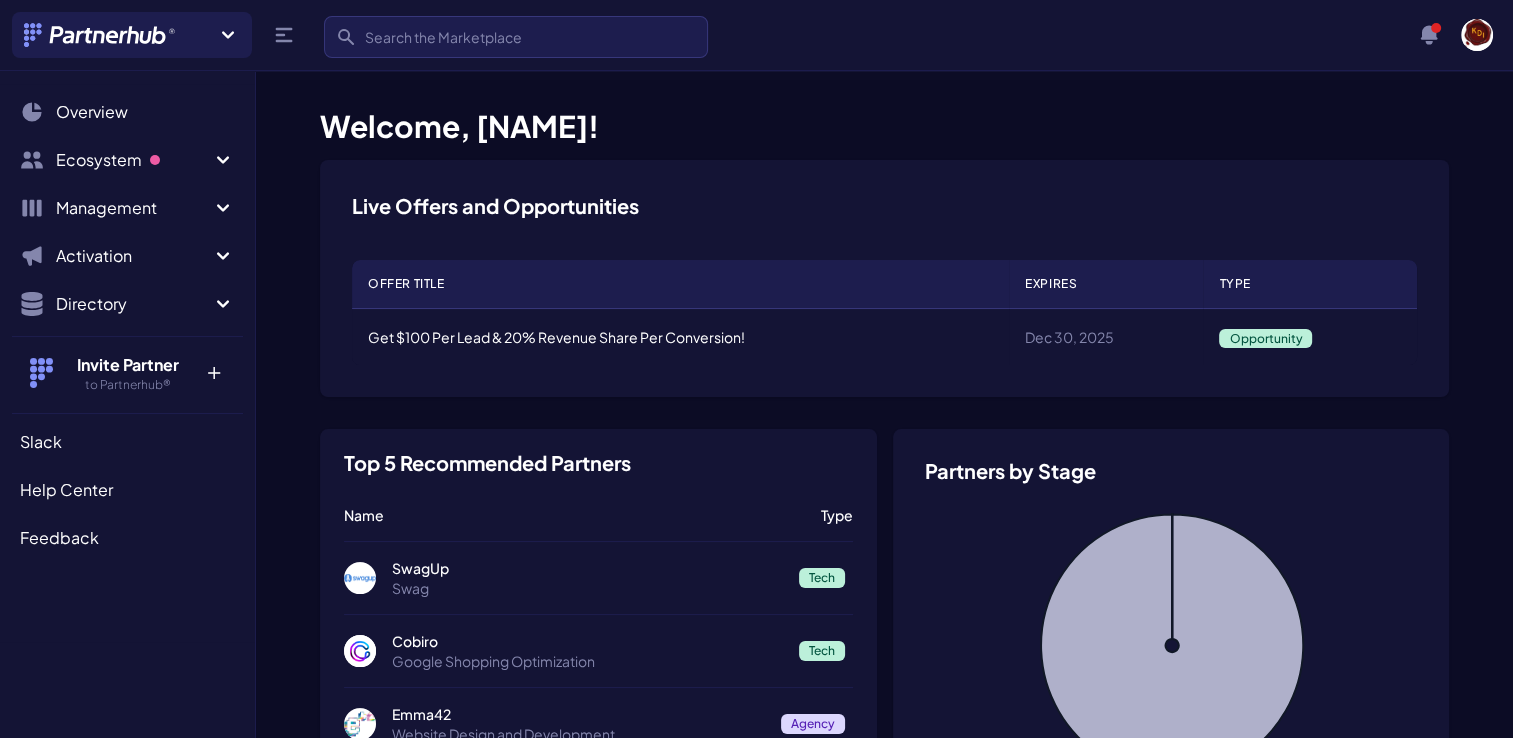 click at bounding box center (1477, 35) 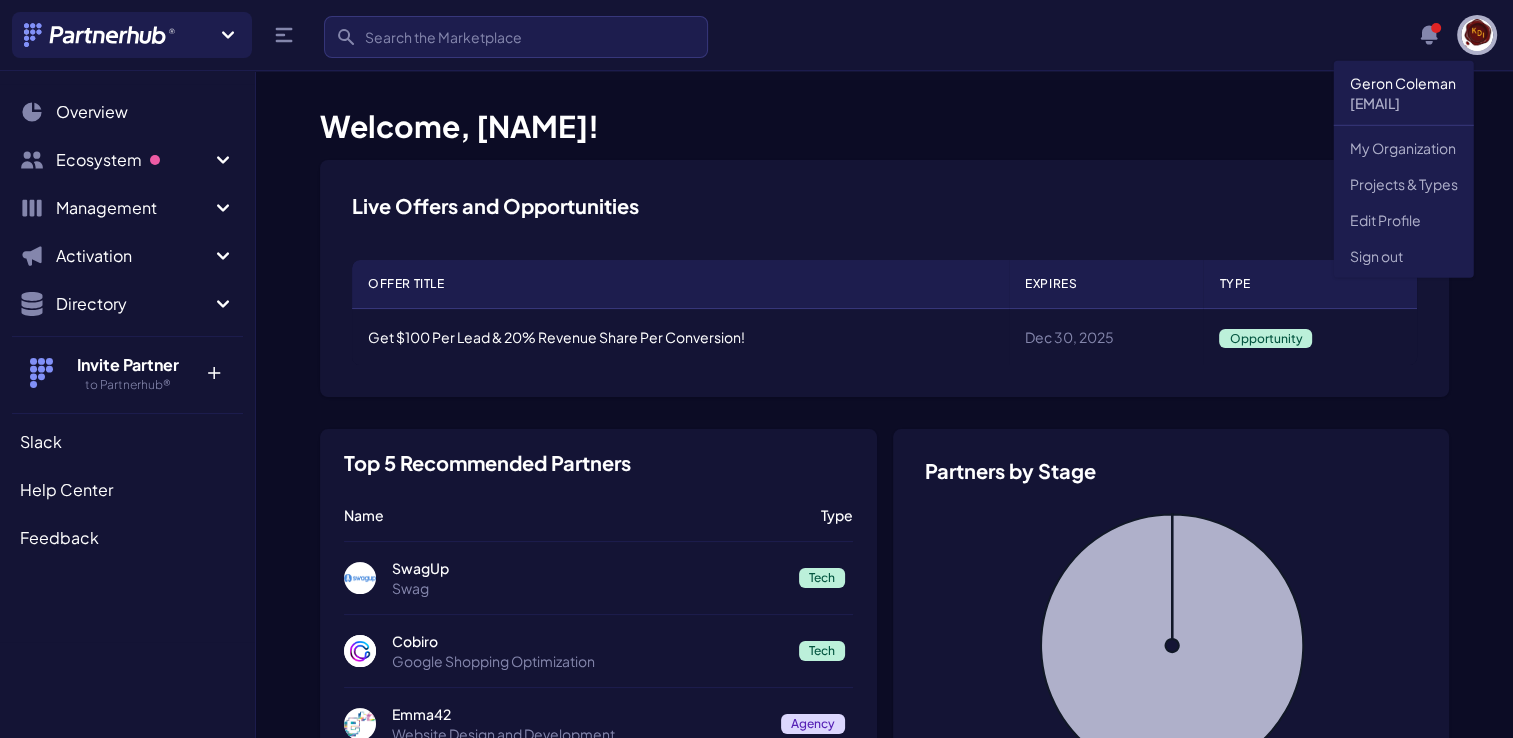click on "My Organization" at bounding box center [1404, 148] 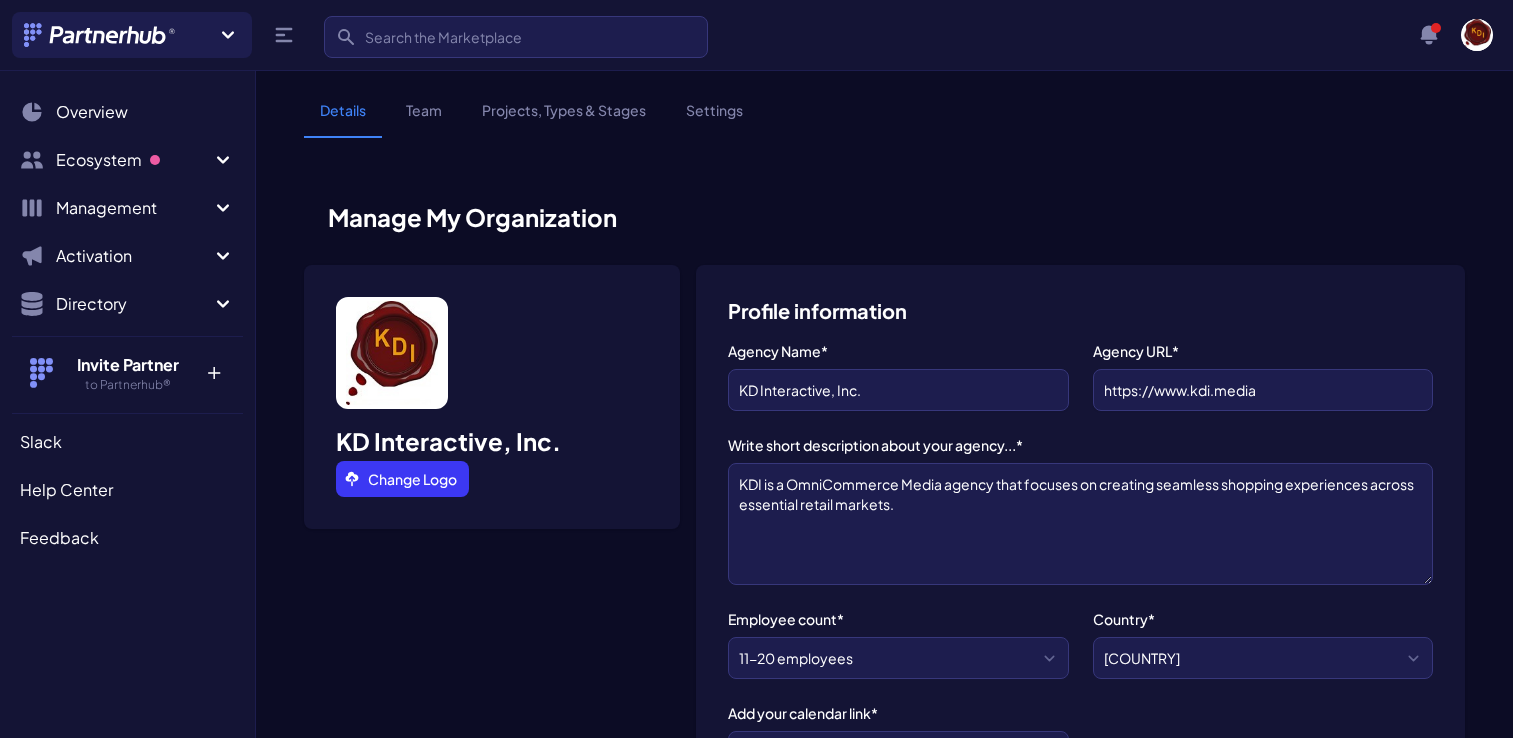 scroll, scrollTop: 0, scrollLeft: 0, axis: both 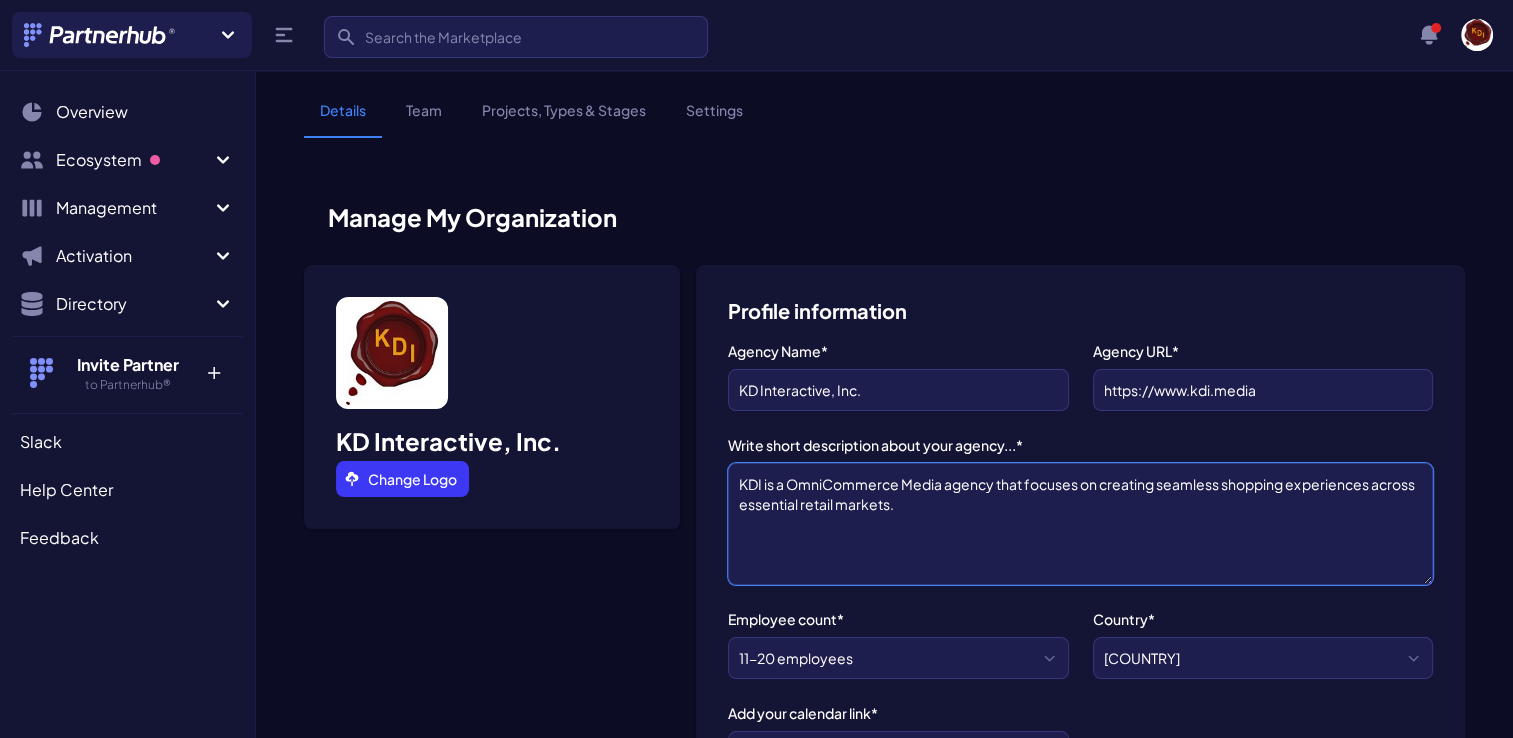 click on "KDI is a OmniCommerce Media agency that focuses on creating seamless shopping experiences across essential retail markets." at bounding box center (1080, 524) 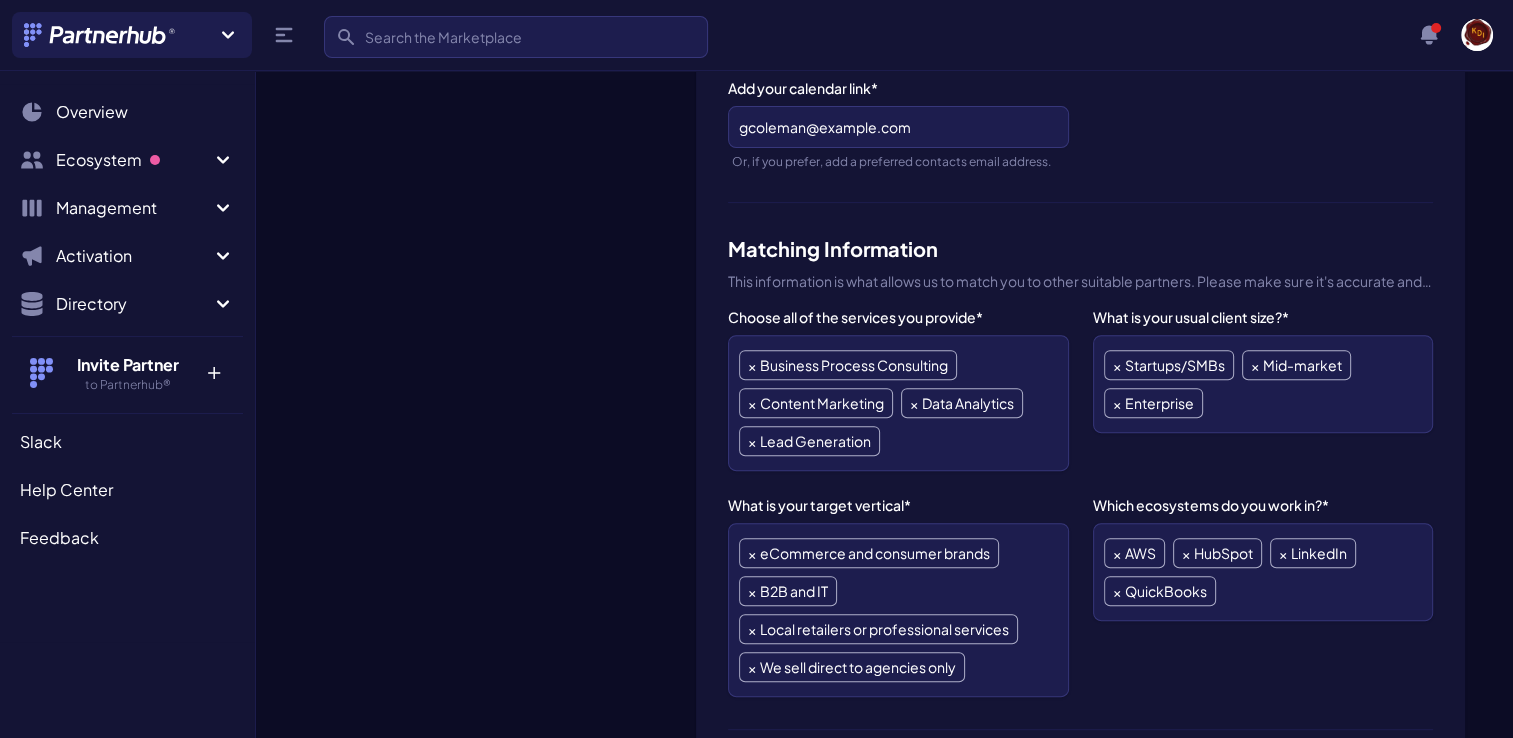 scroll, scrollTop: 628, scrollLeft: 0, axis: vertical 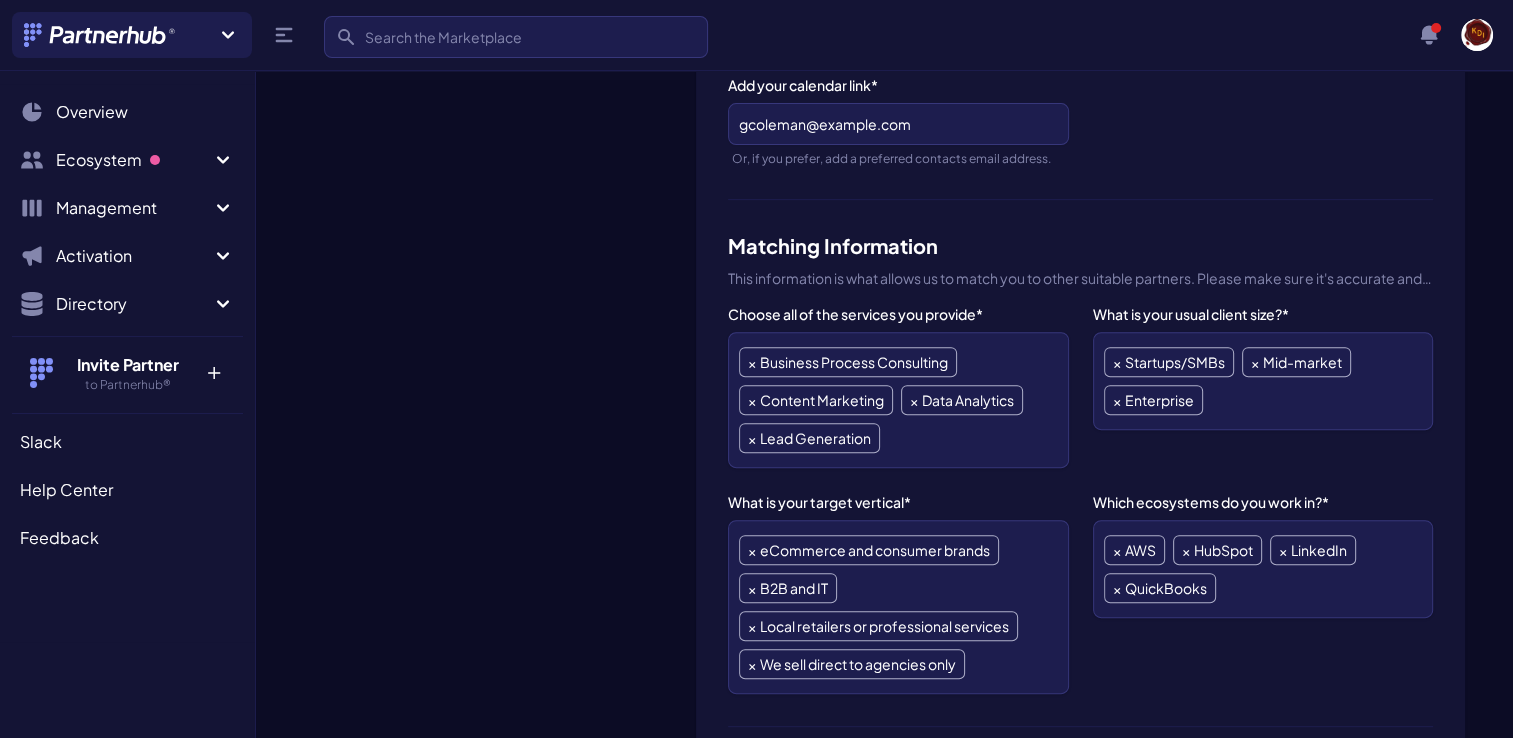 type on "KDI is a OmniCommerce Media agency that focuses on creating seamless shopping experiences across essential retail markets nationwide." 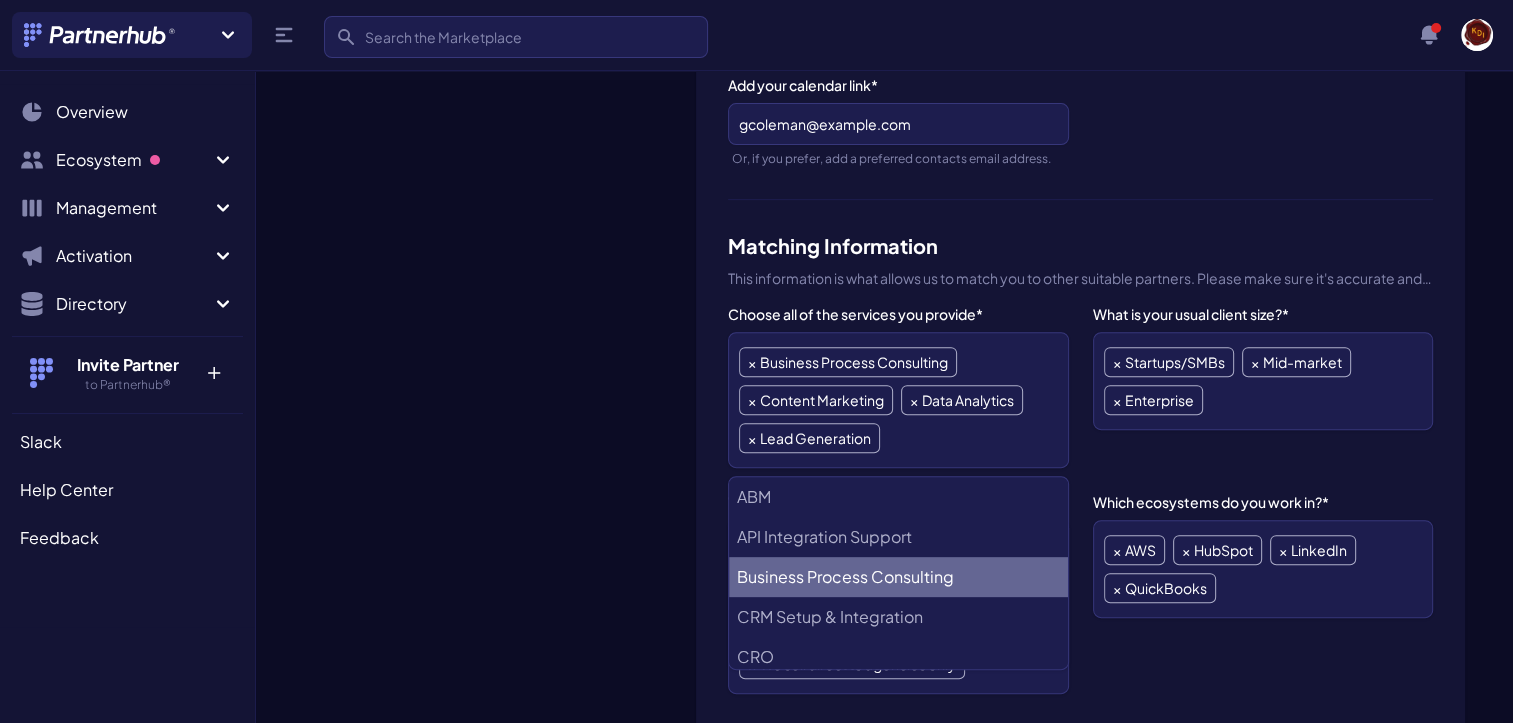 click on "× Data Analytics" at bounding box center (962, 400) 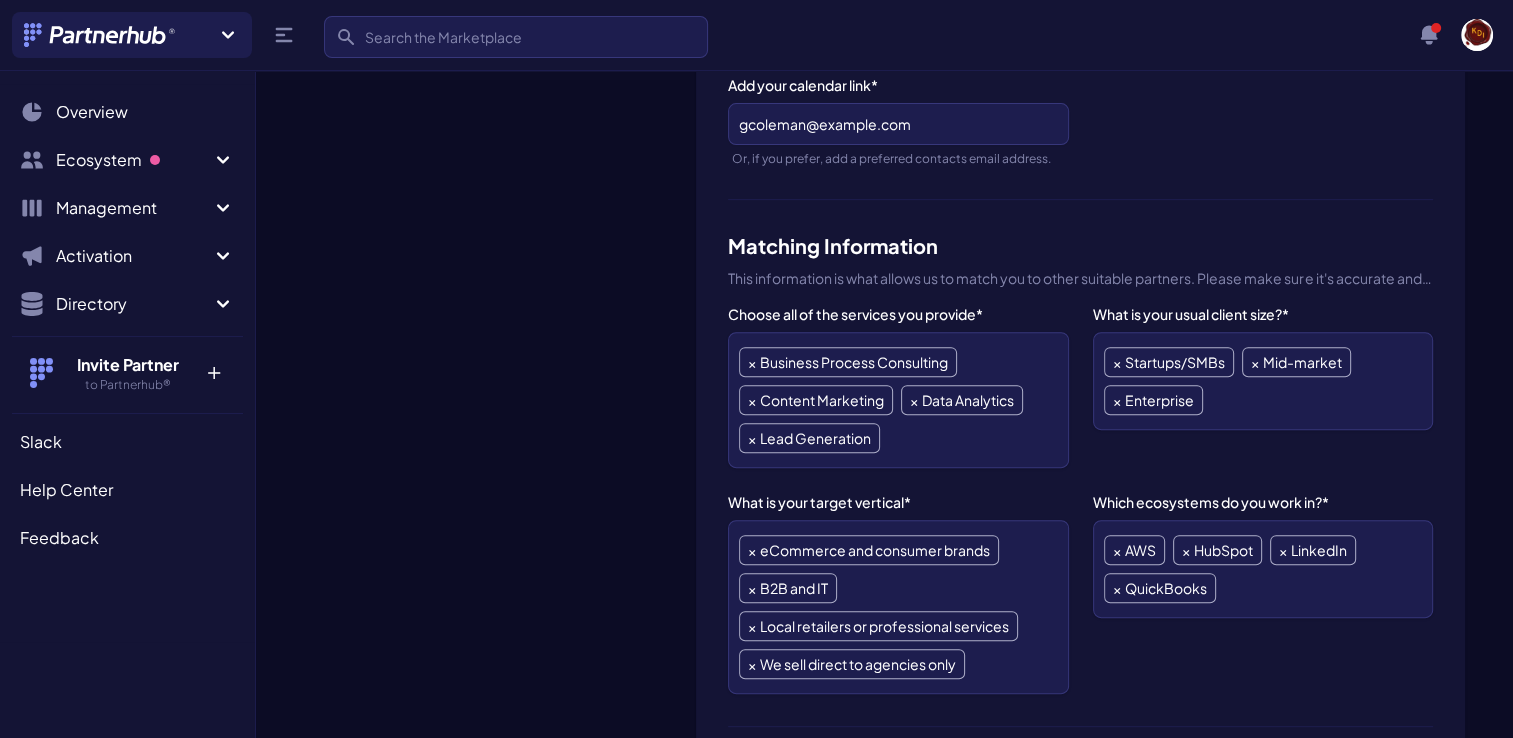 click on "× Data Analytics" at bounding box center [962, 400] 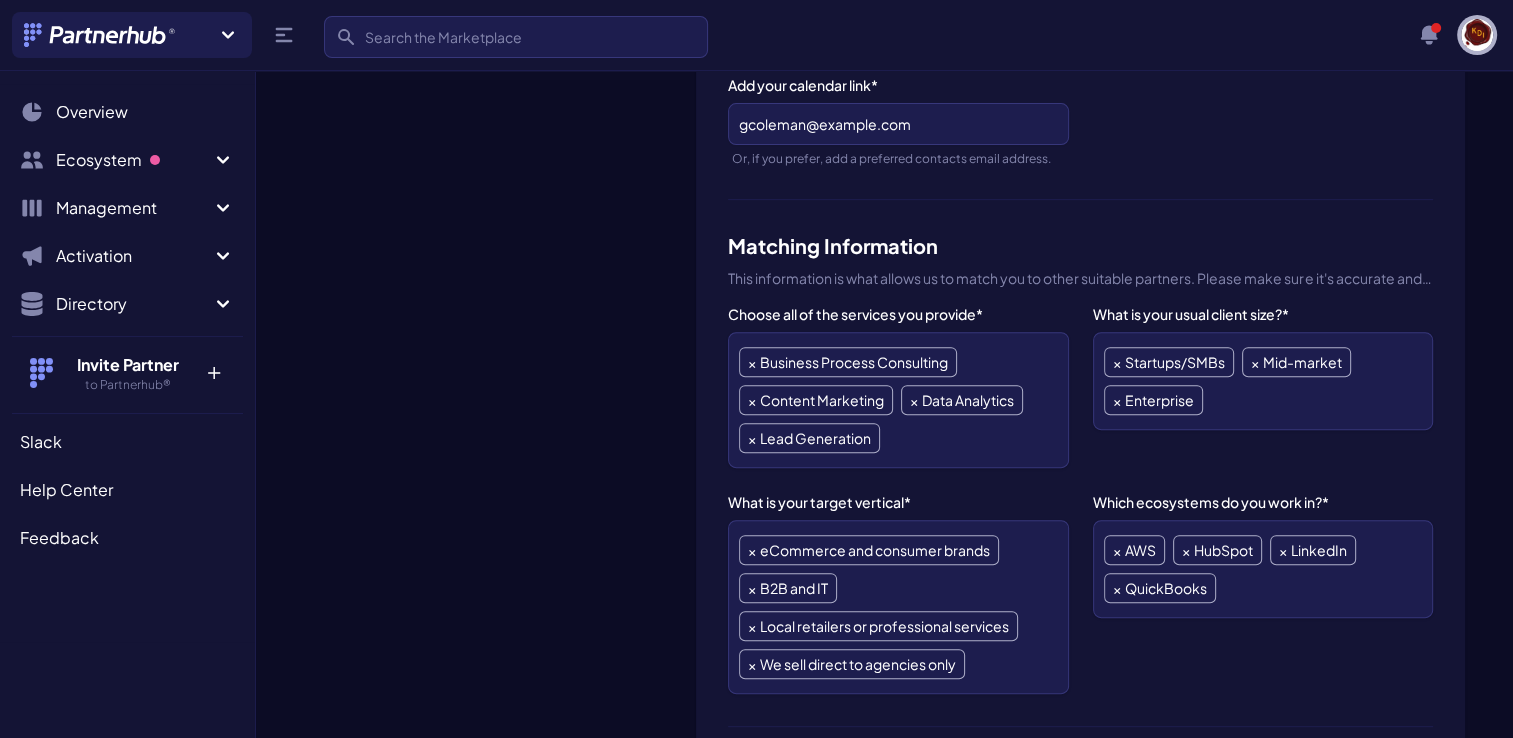click at bounding box center (1477, 35) 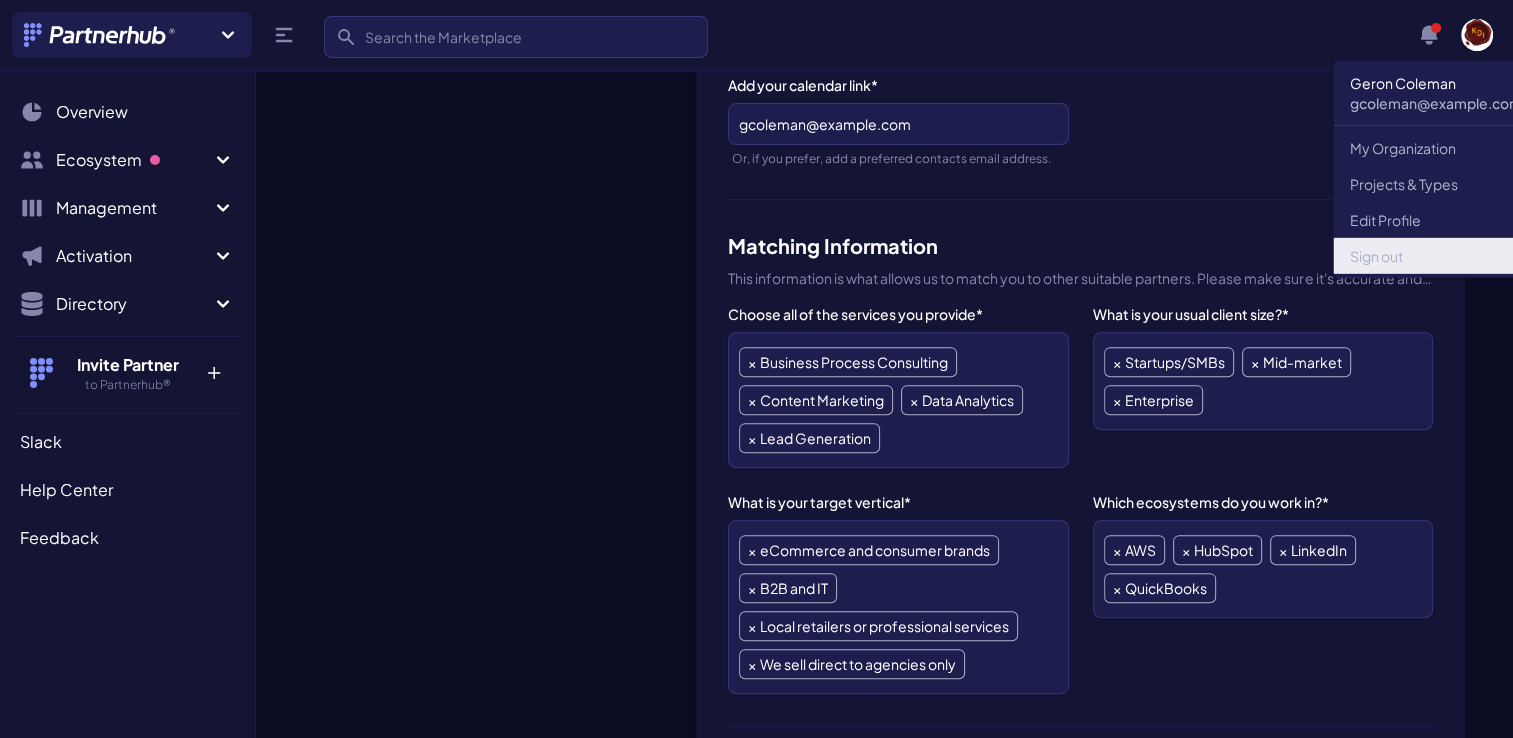 click on "Sign out" at bounding box center (1436, 256) 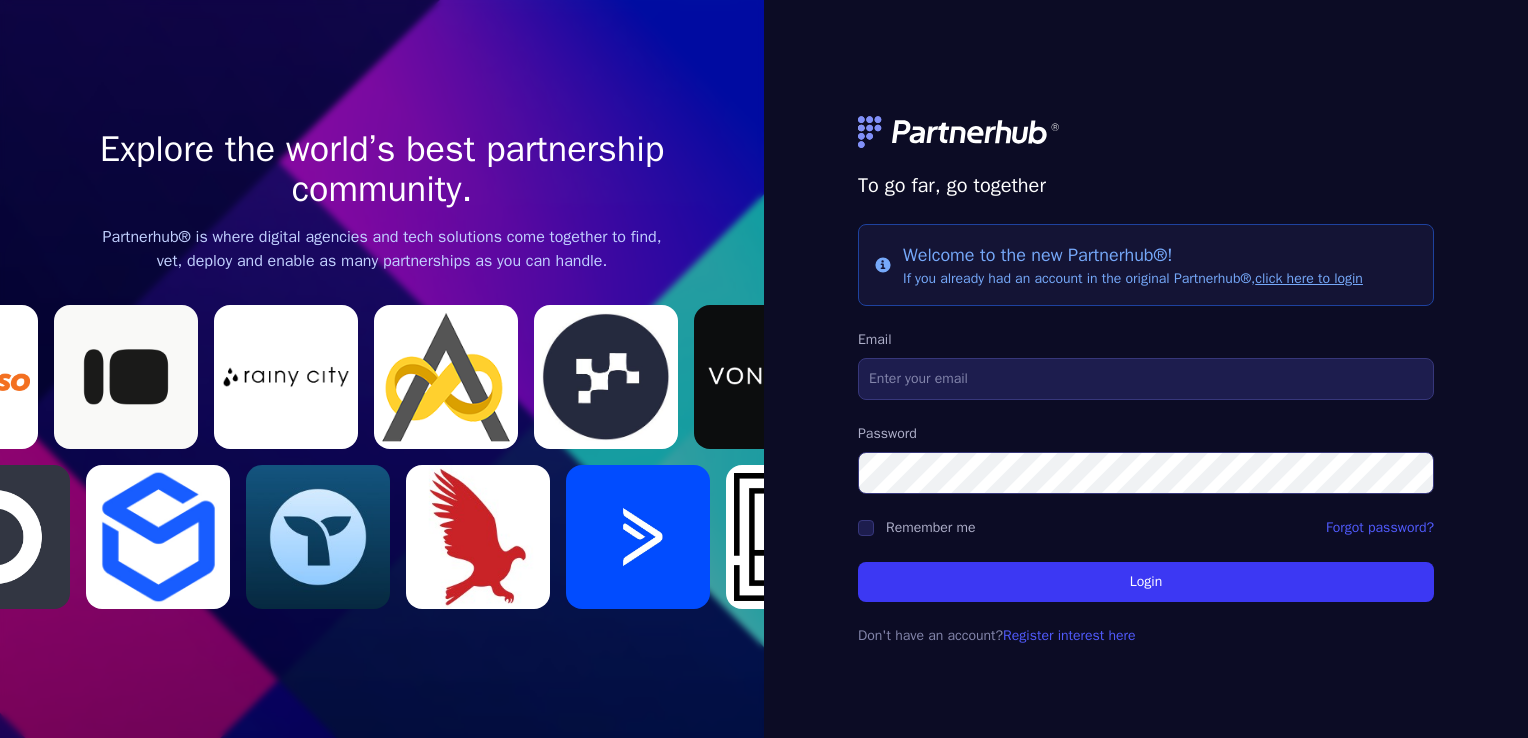 scroll, scrollTop: 0, scrollLeft: 0, axis: both 